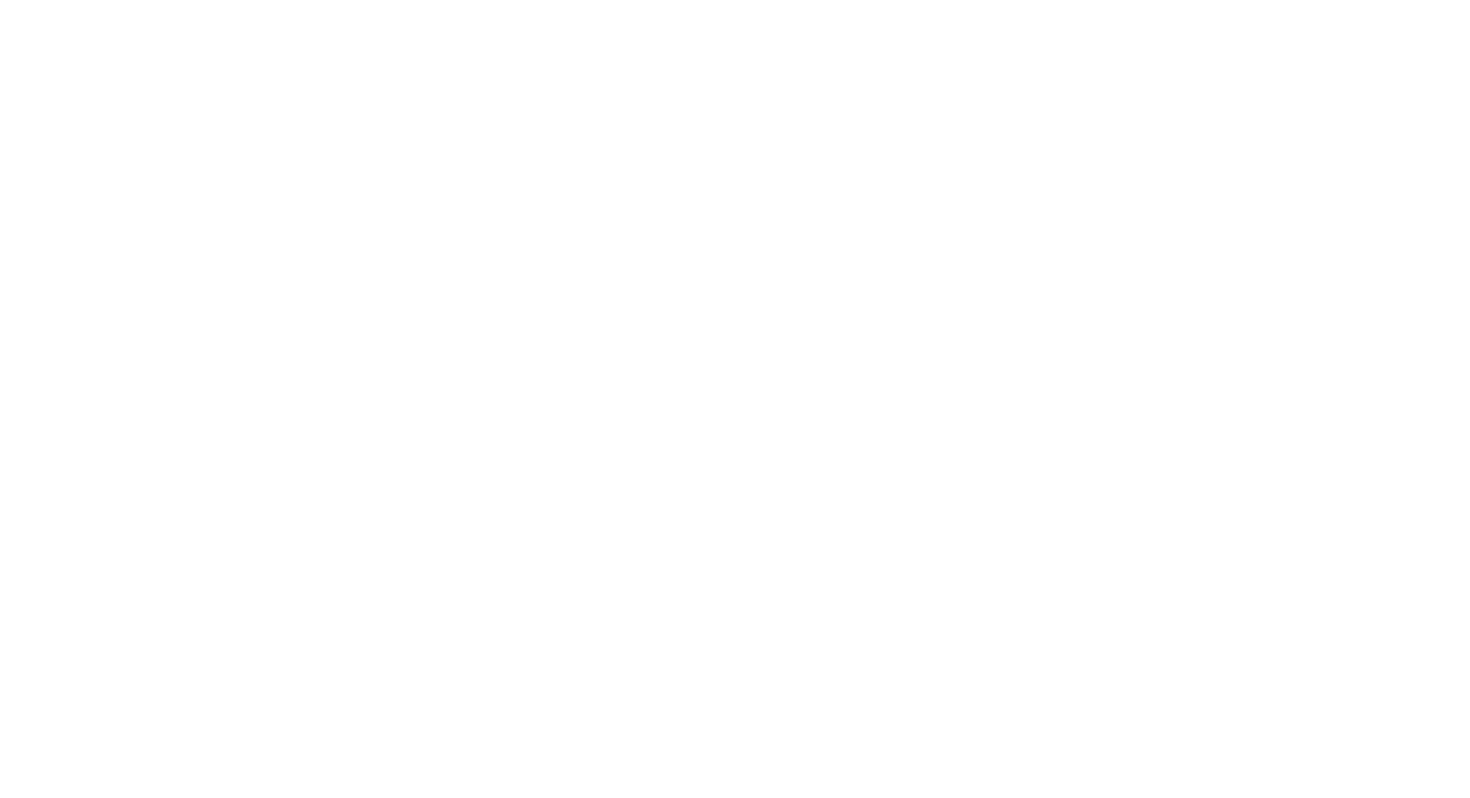 scroll, scrollTop: 0, scrollLeft: 0, axis: both 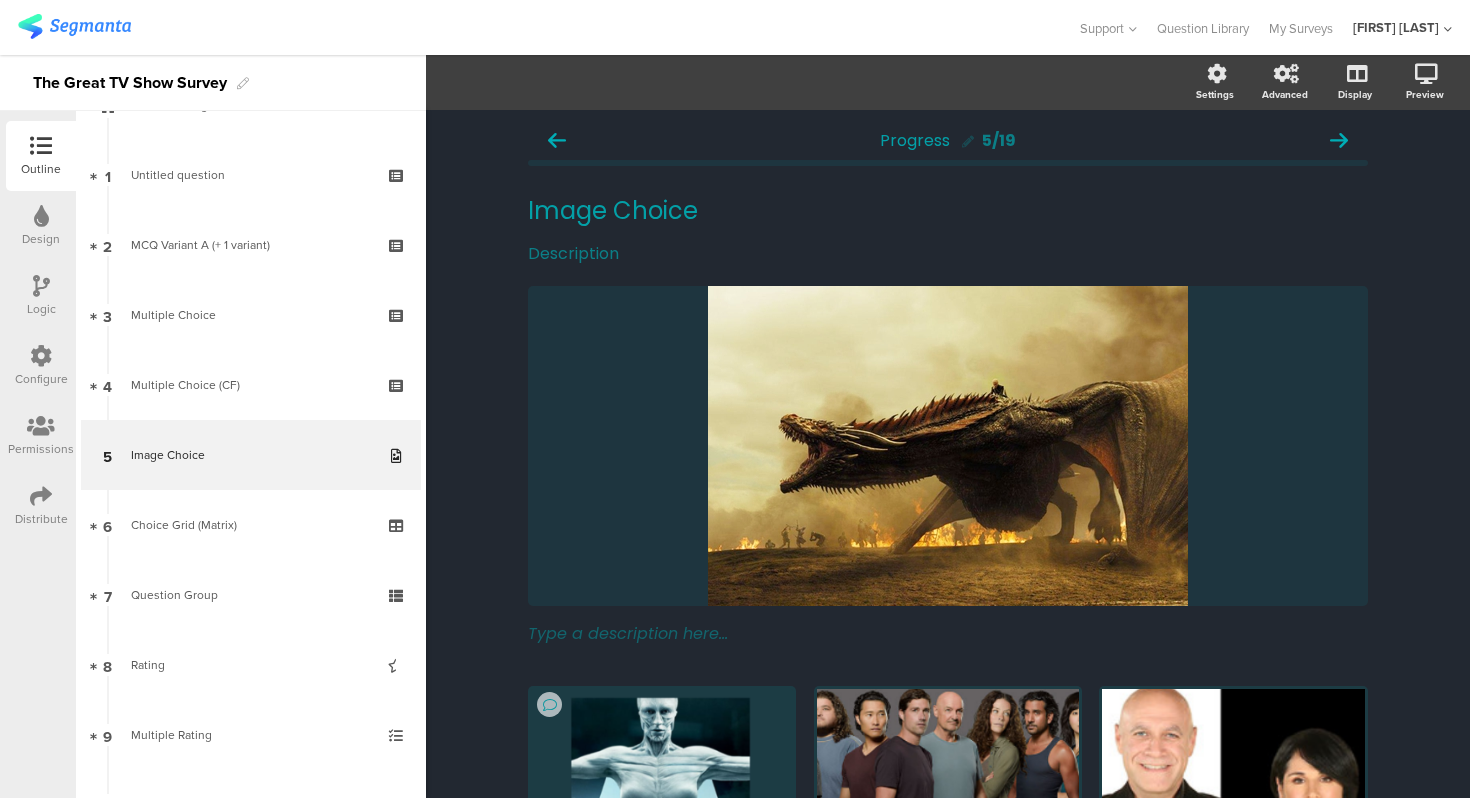 click at bounding box center [41, 286] 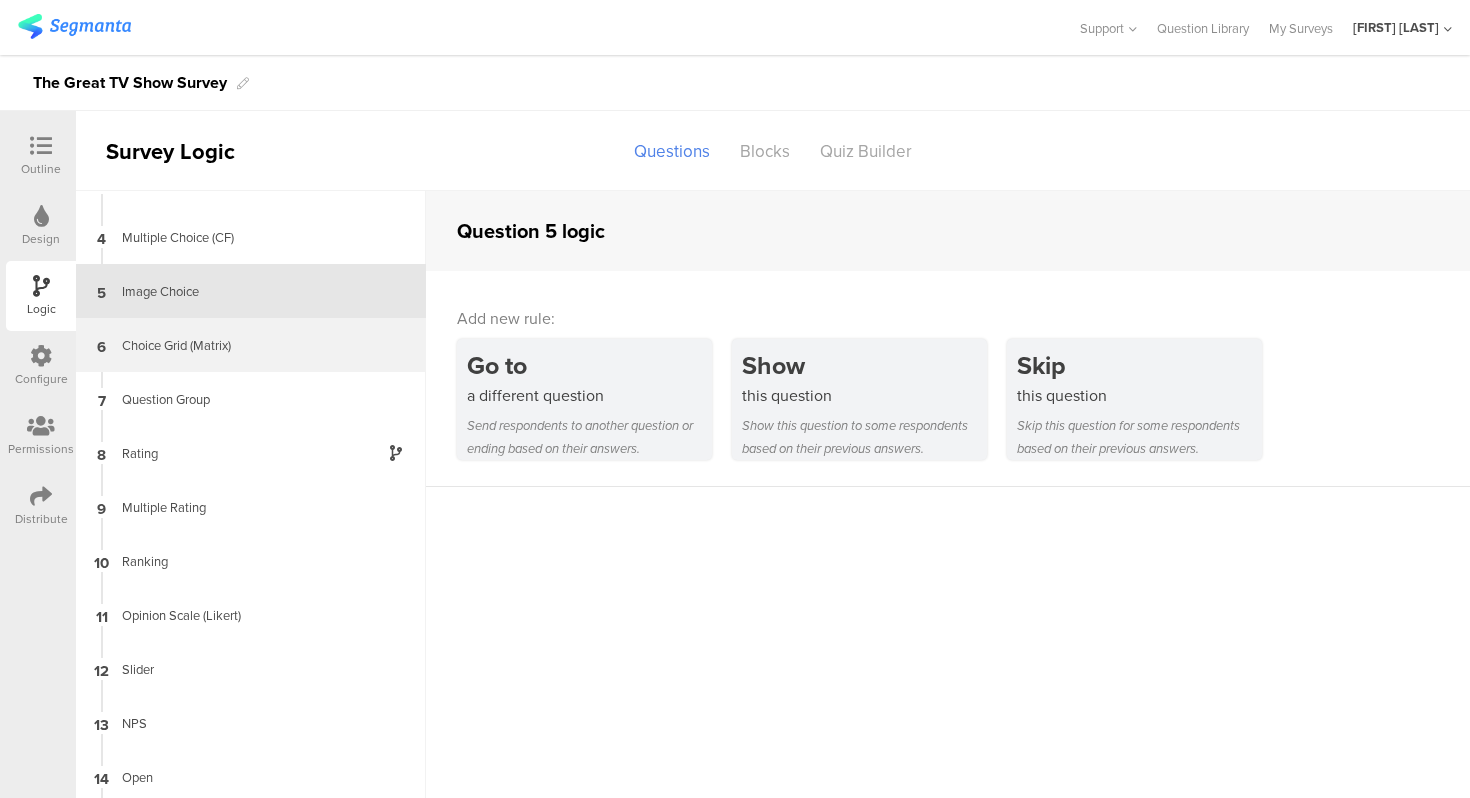 scroll, scrollTop: 0, scrollLeft: 0, axis: both 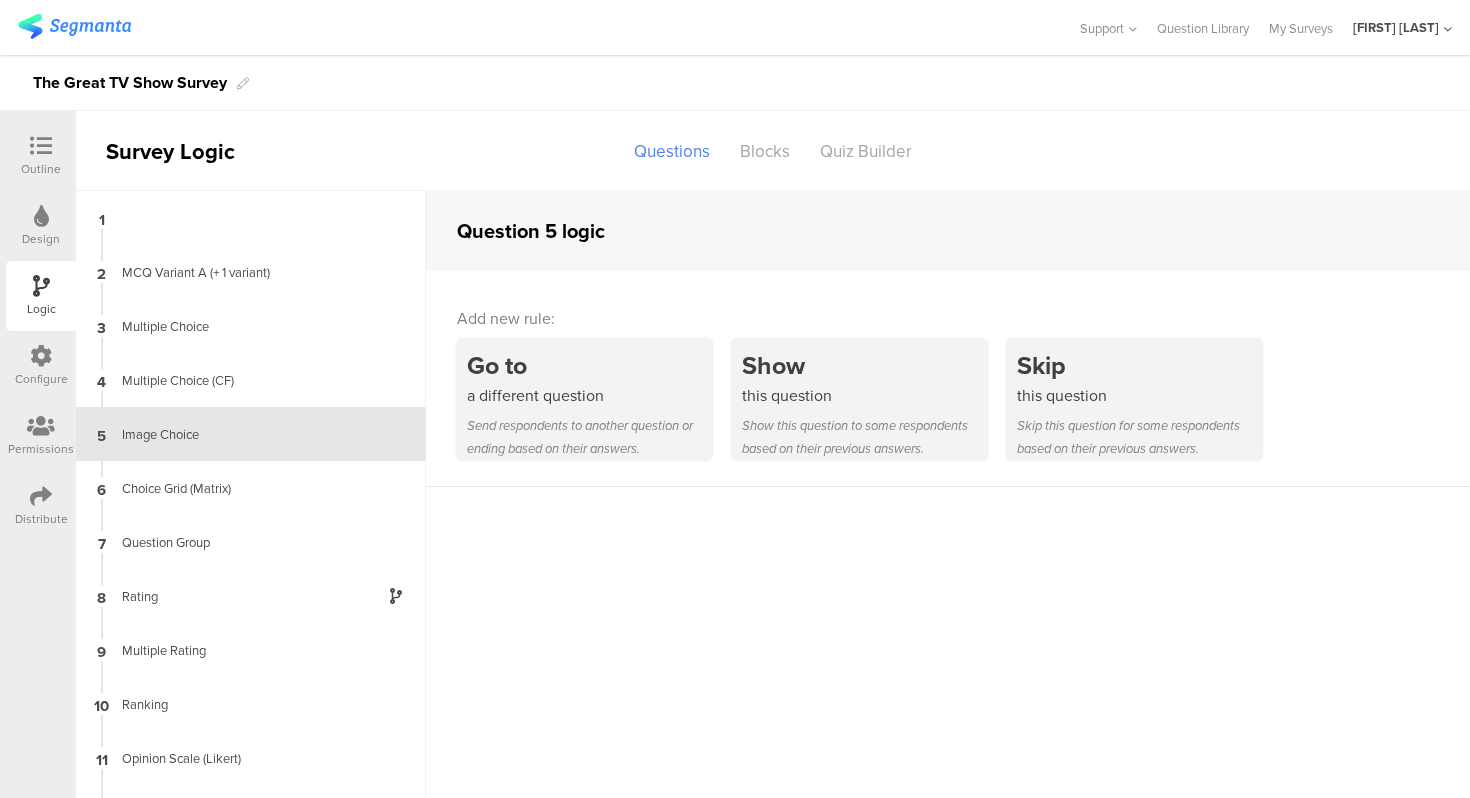 click on "Configure" at bounding box center (41, 366) 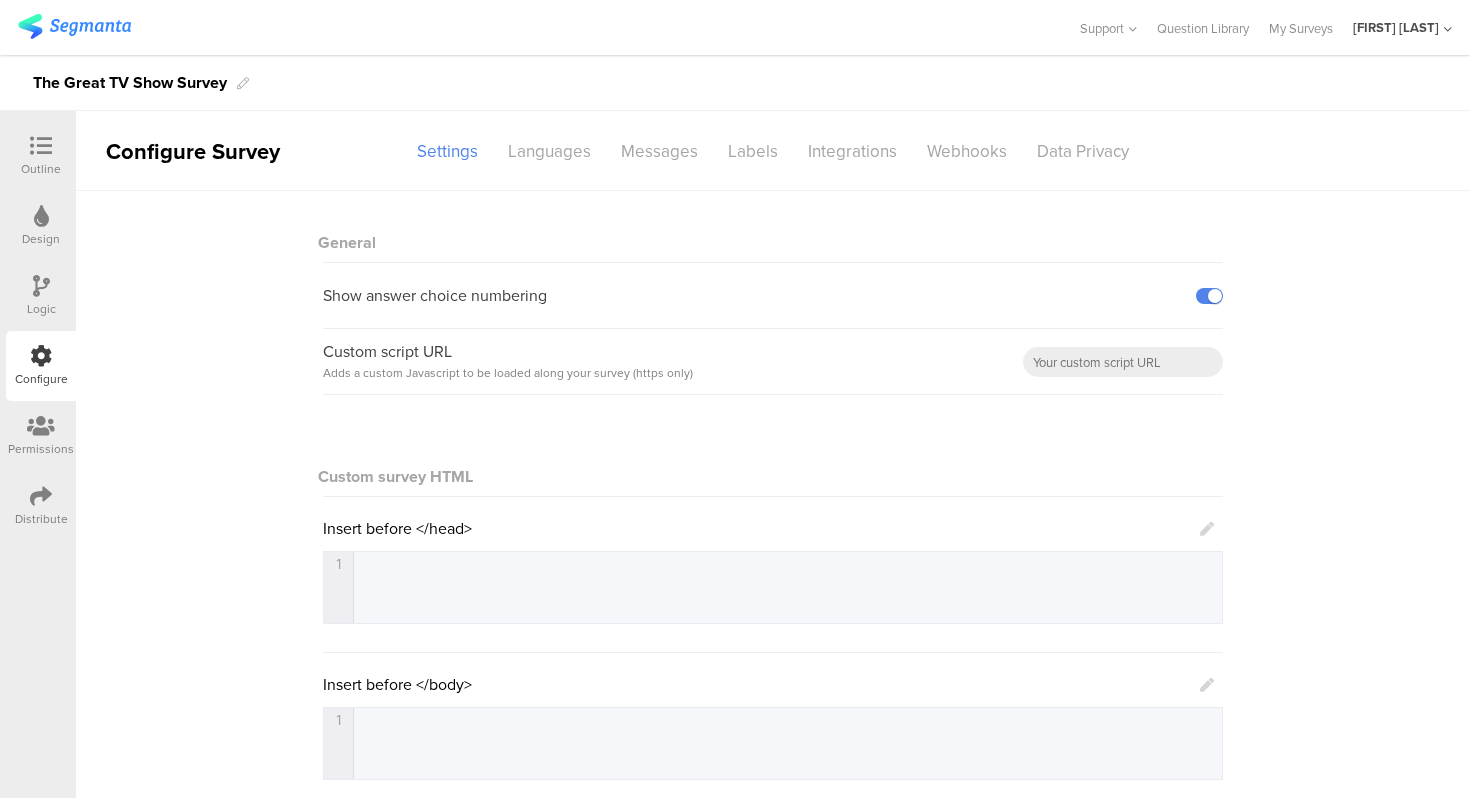 click on "Permissions" at bounding box center [41, 436] 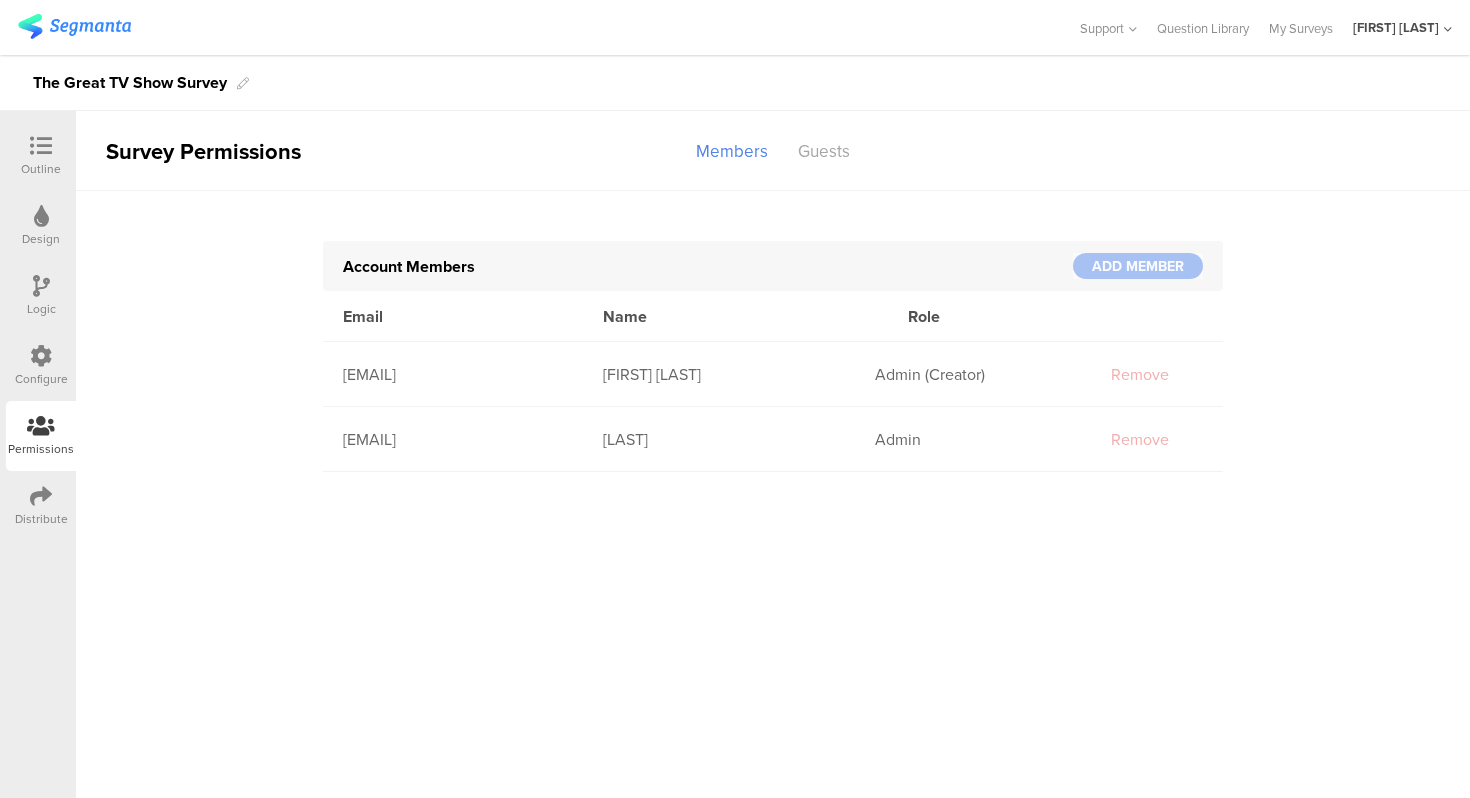 click at bounding box center (41, 496) 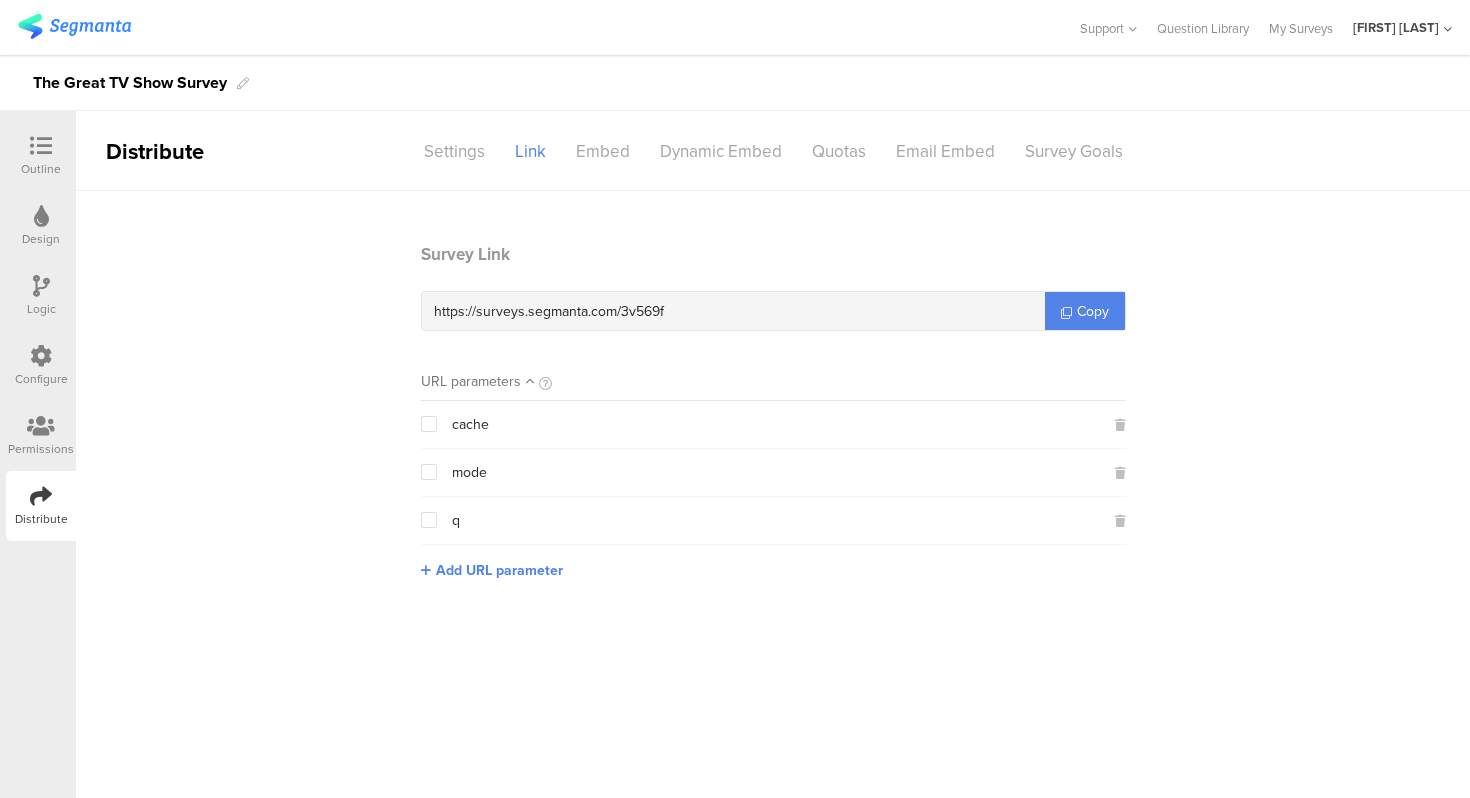click on "Configure" at bounding box center [41, 366] 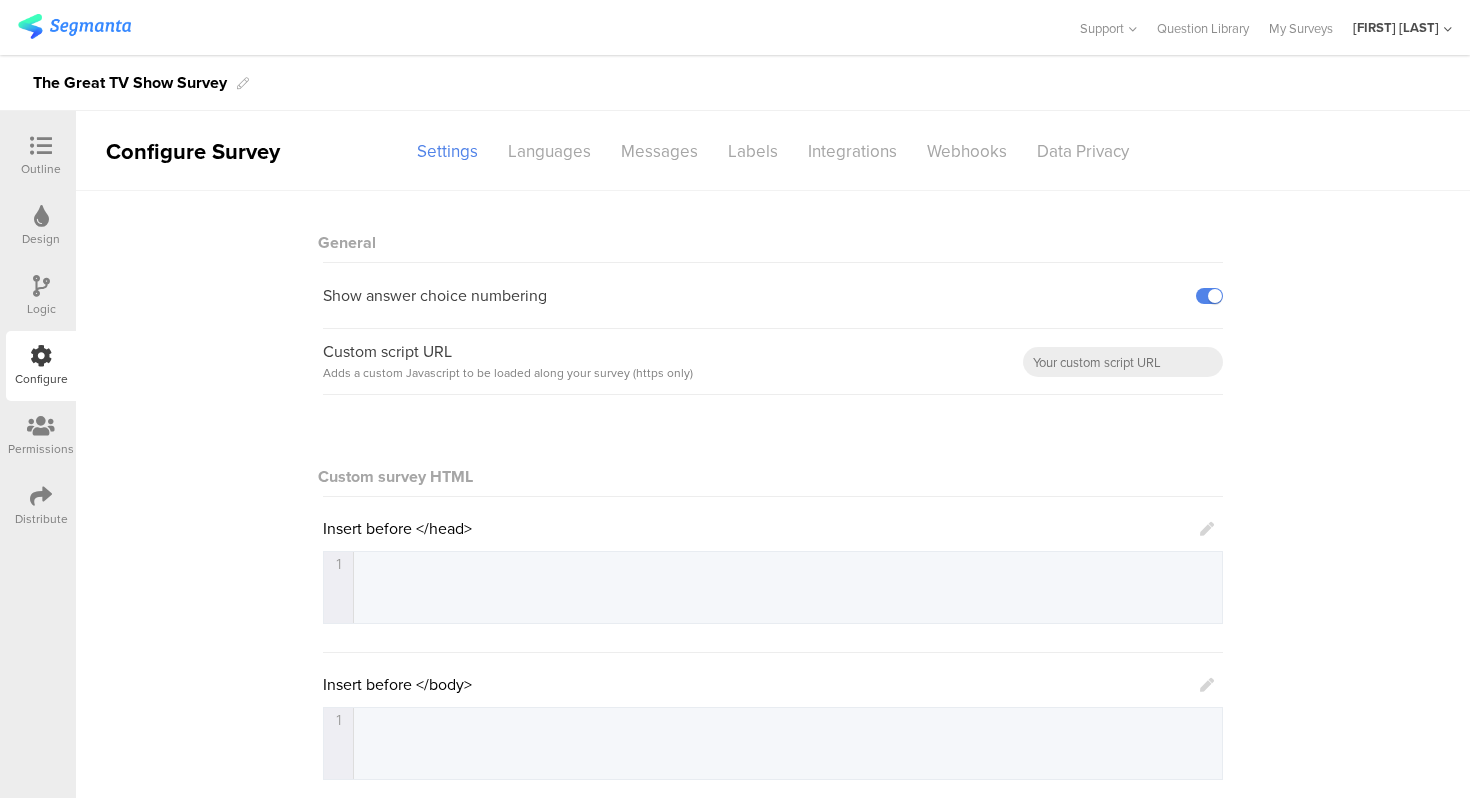 click on "Outline" at bounding box center [41, 156] 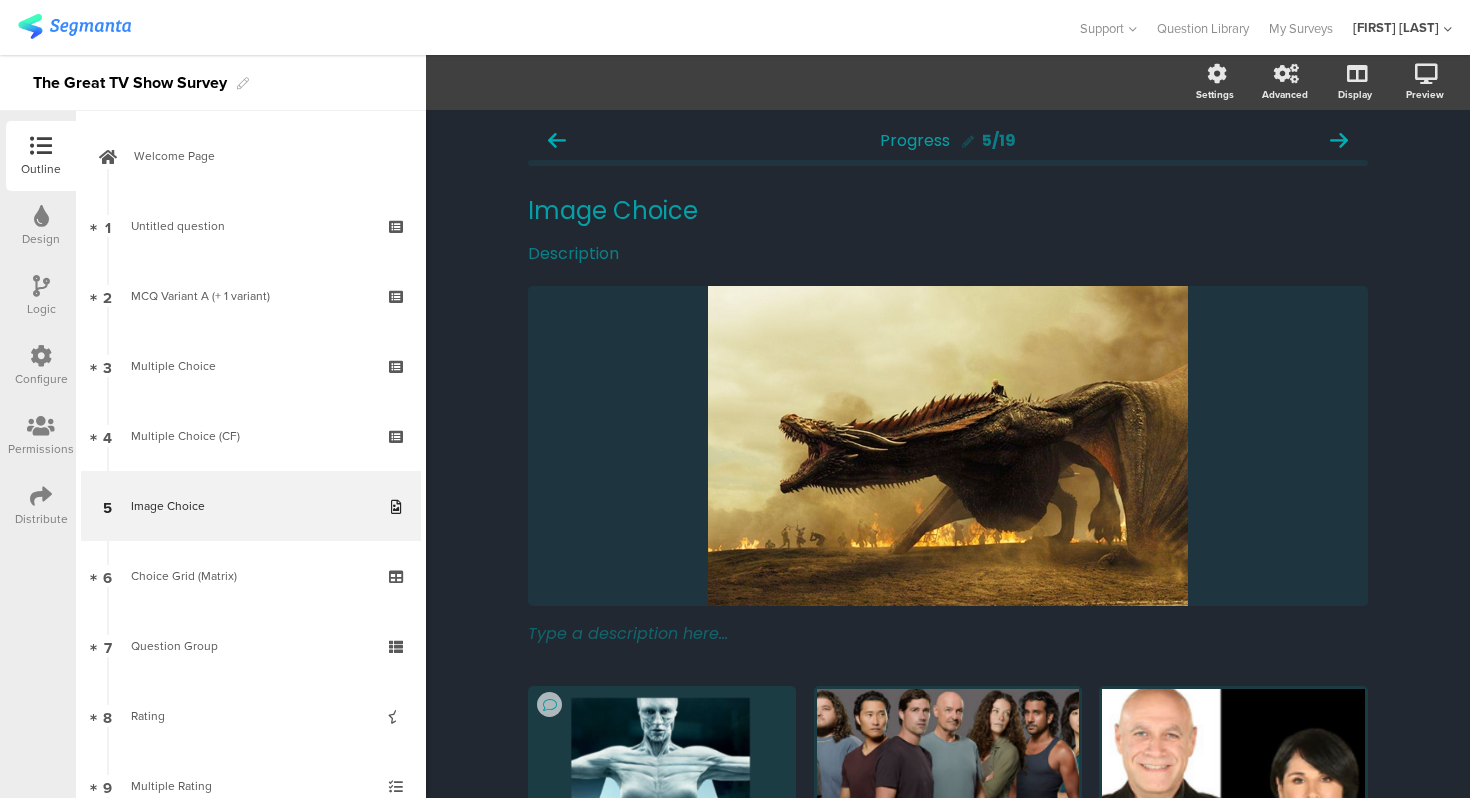 scroll, scrollTop: 51, scrollLeft: 0, axis: vertical 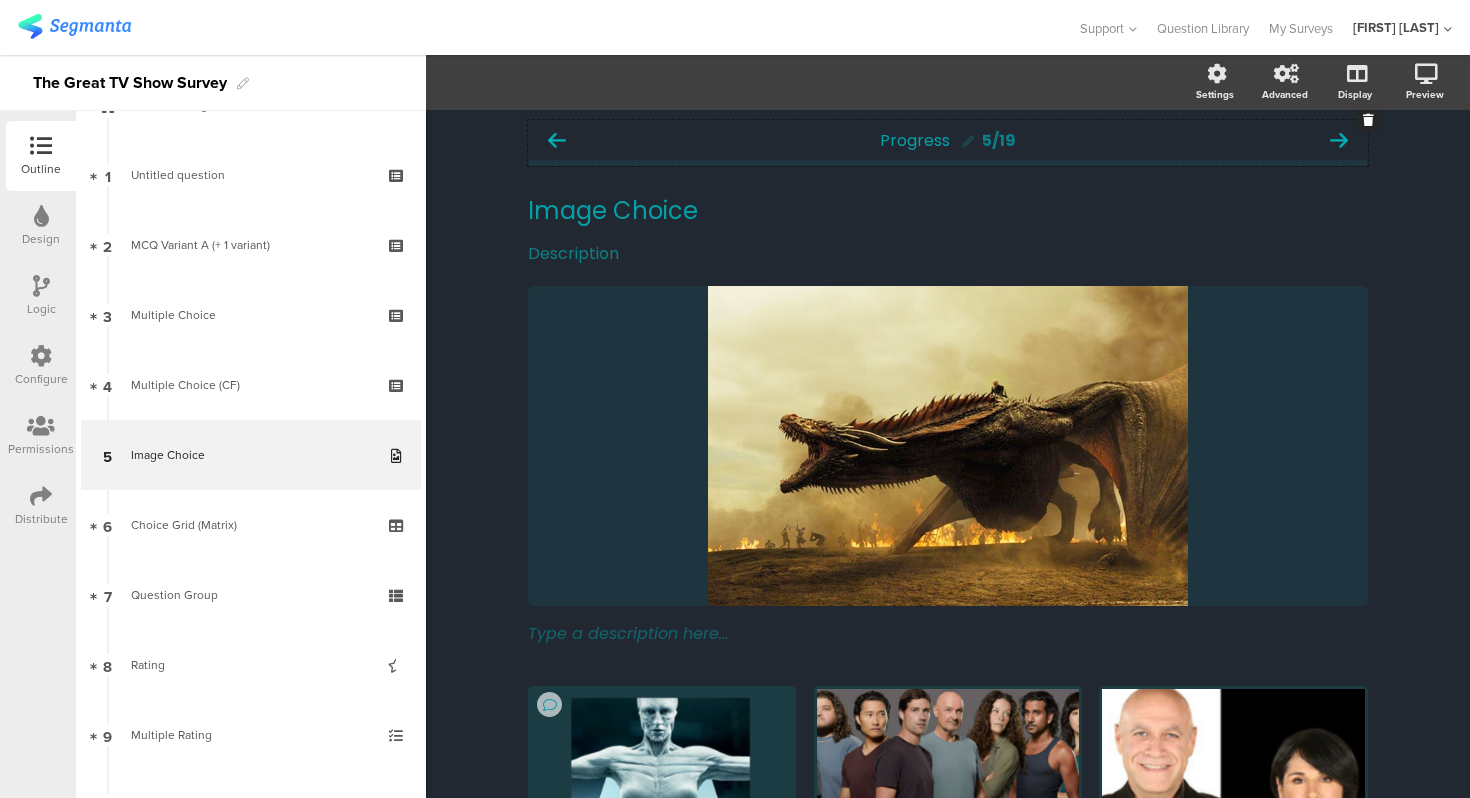 click on "Progress
5/19" at bounding box center [948, 140] 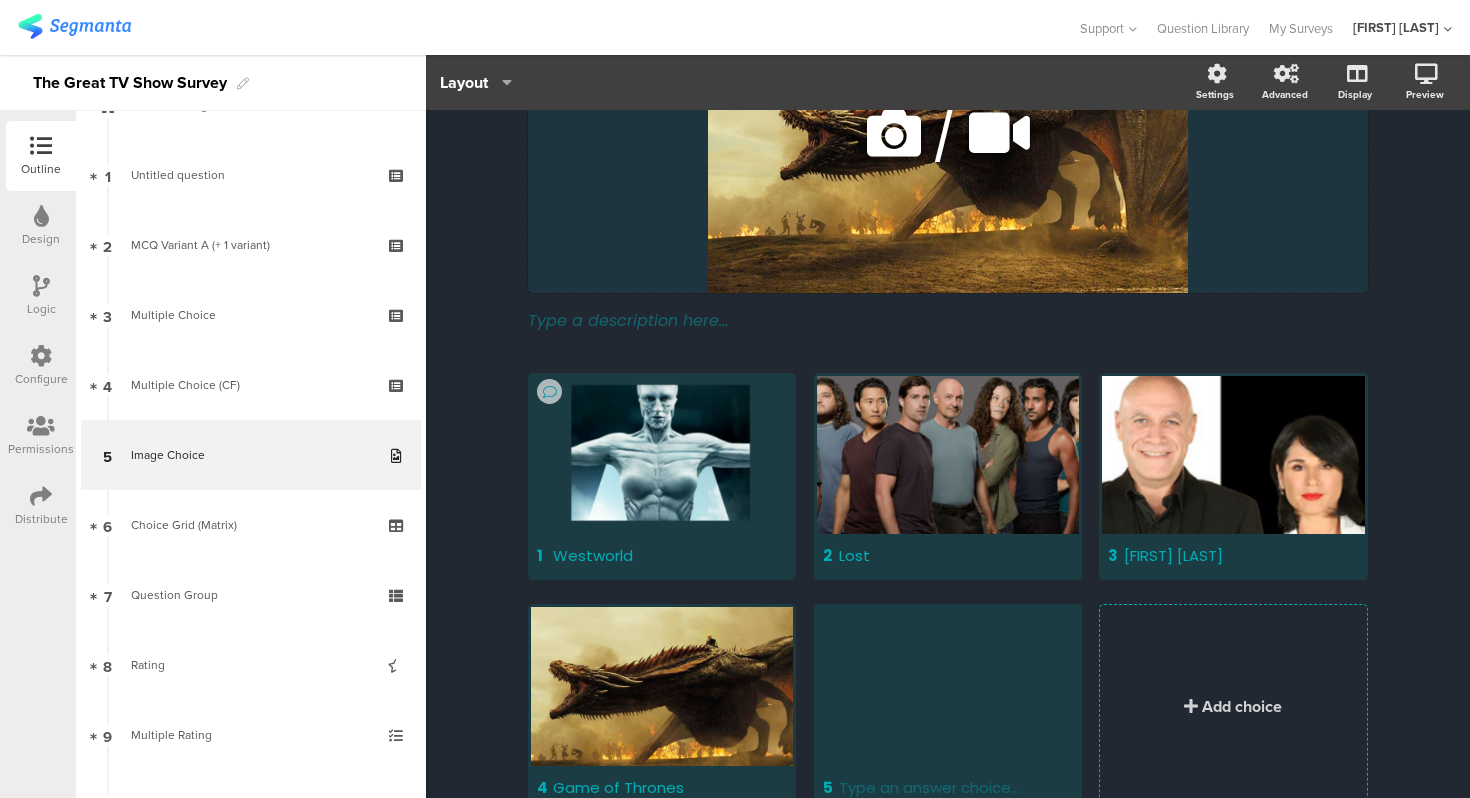 scroll, scrollTop: 355, scrollLeft: 0, axis: vertical 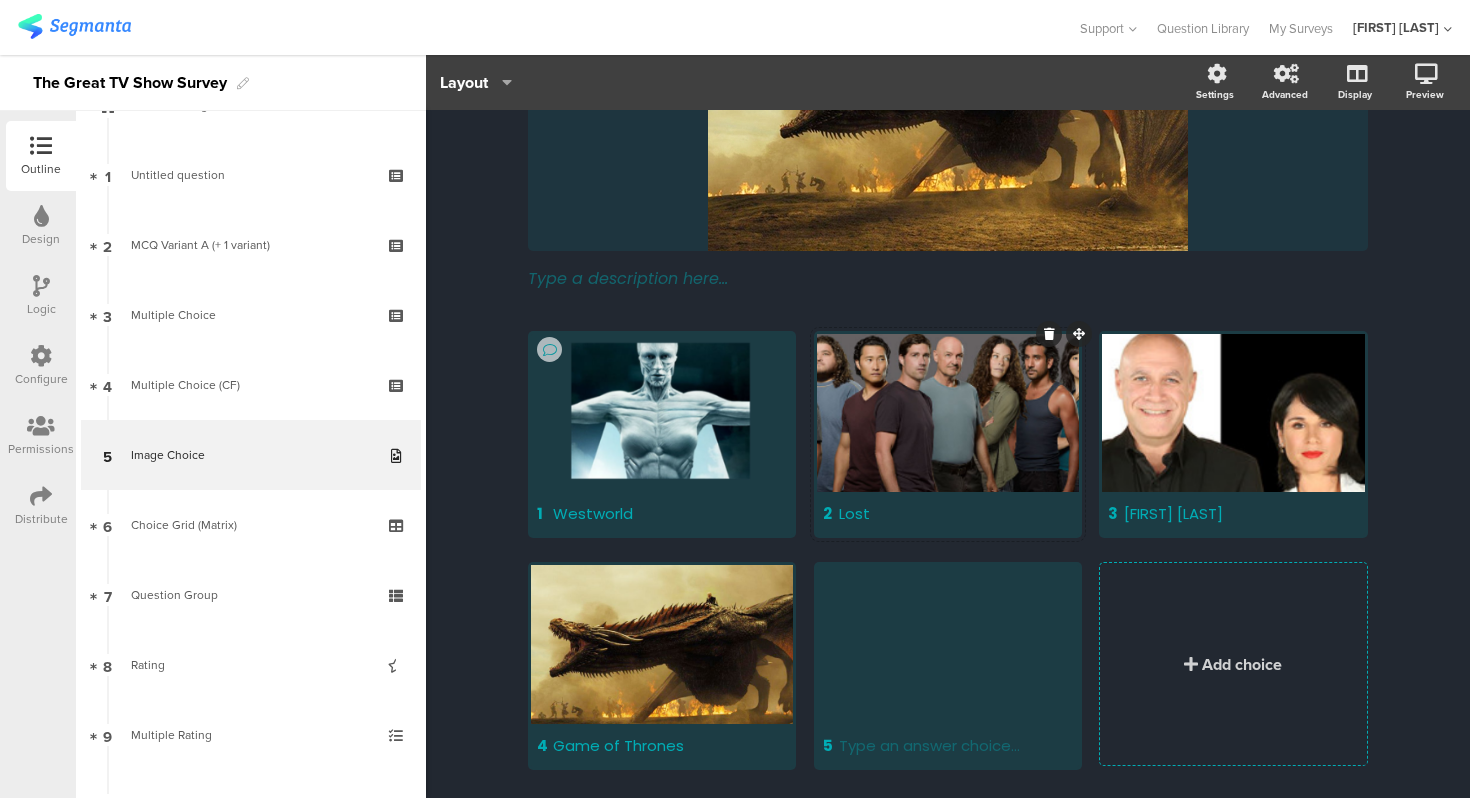 click at bounding box center (662, 413) 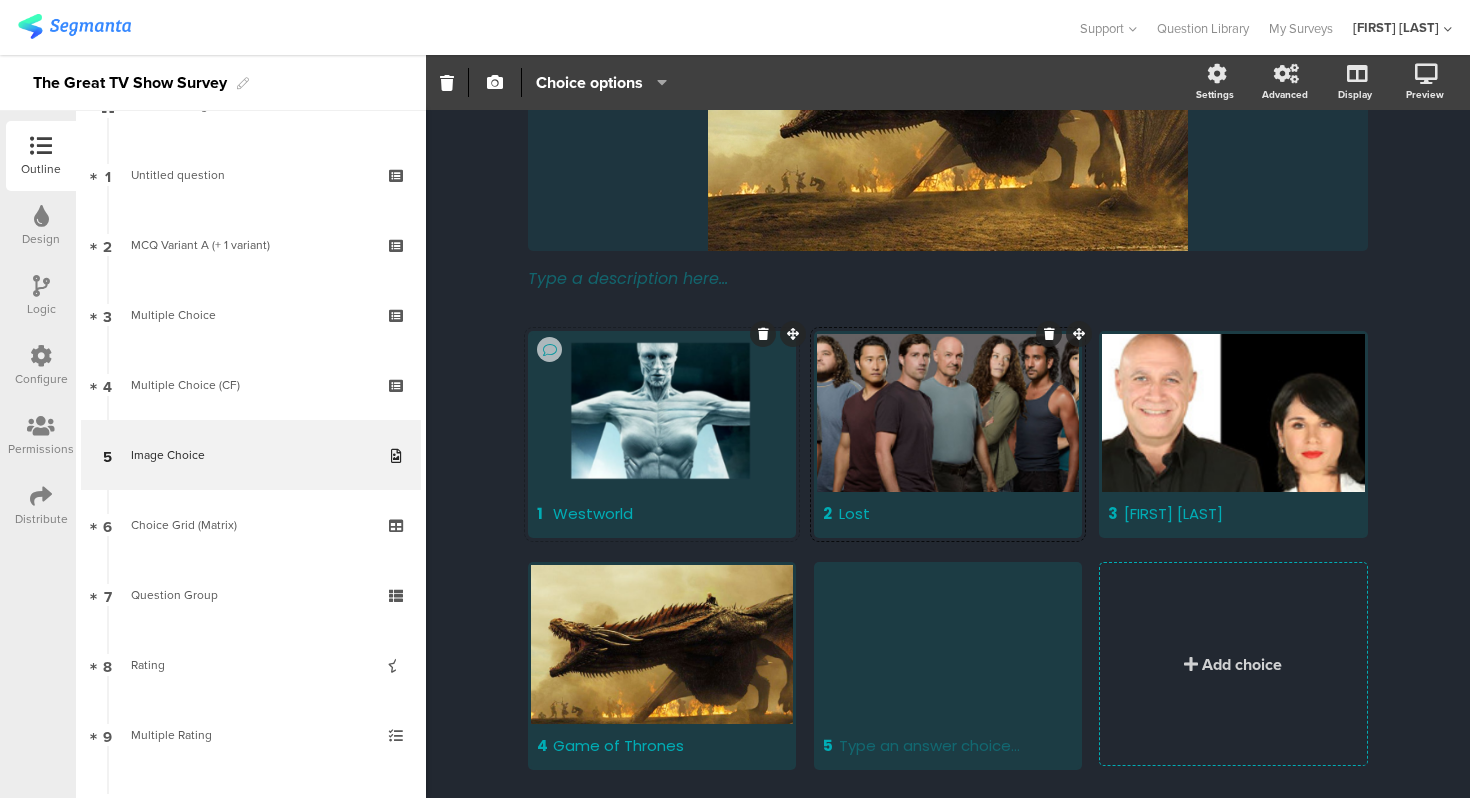 click at bounding box center (662, 413) 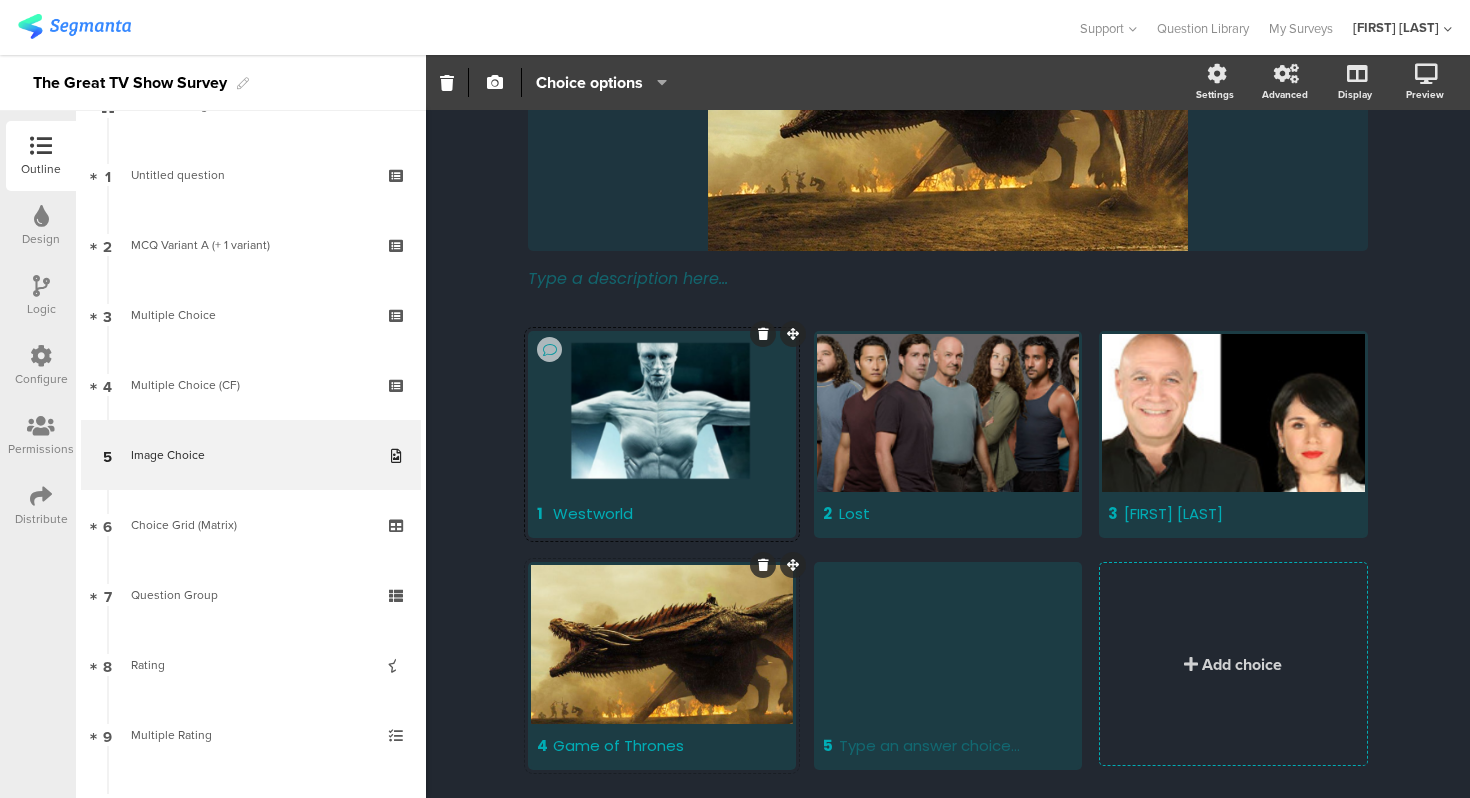 click at bounding box center (662, 413) 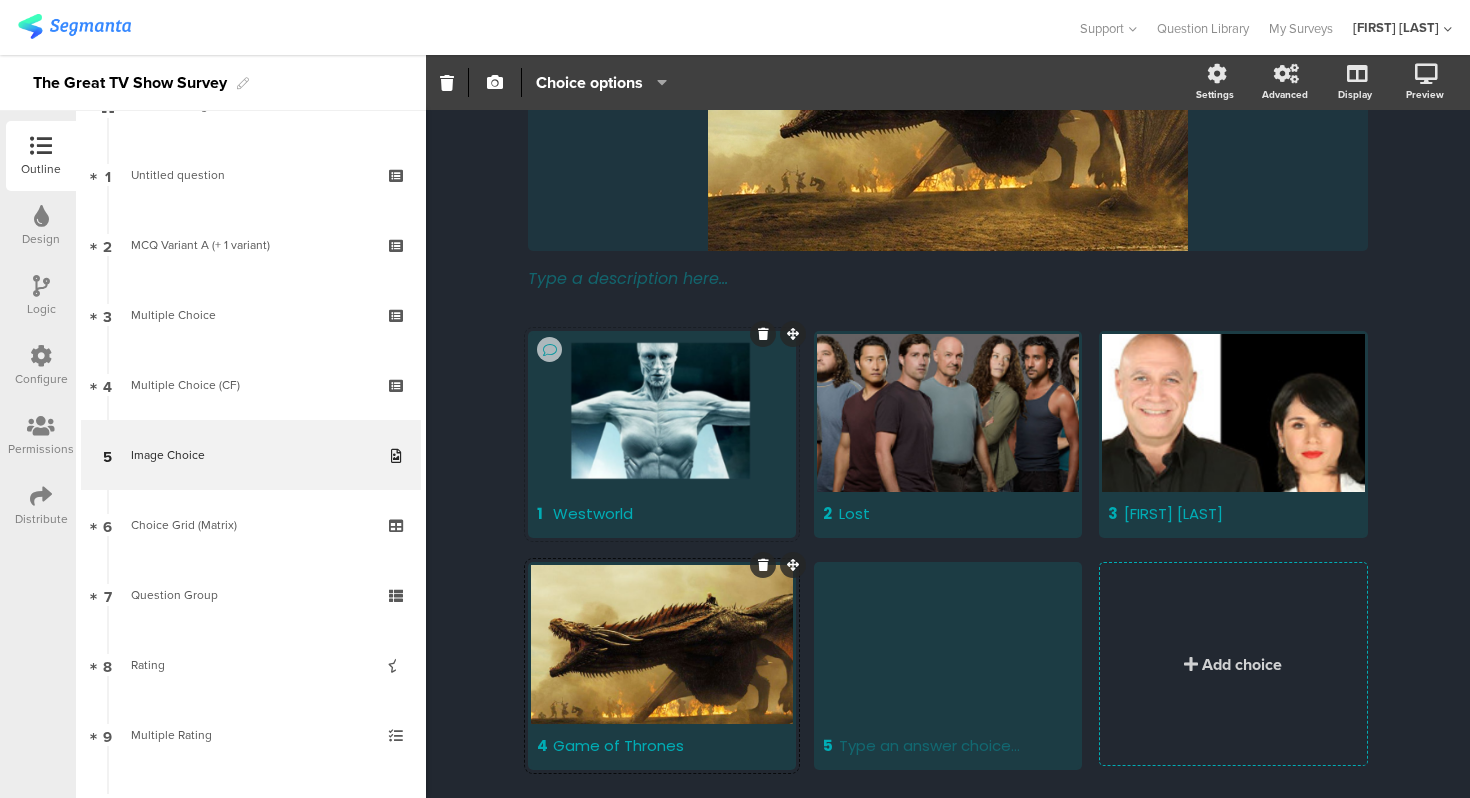 click on "1
Westworld" at bounding box center (662, 434) 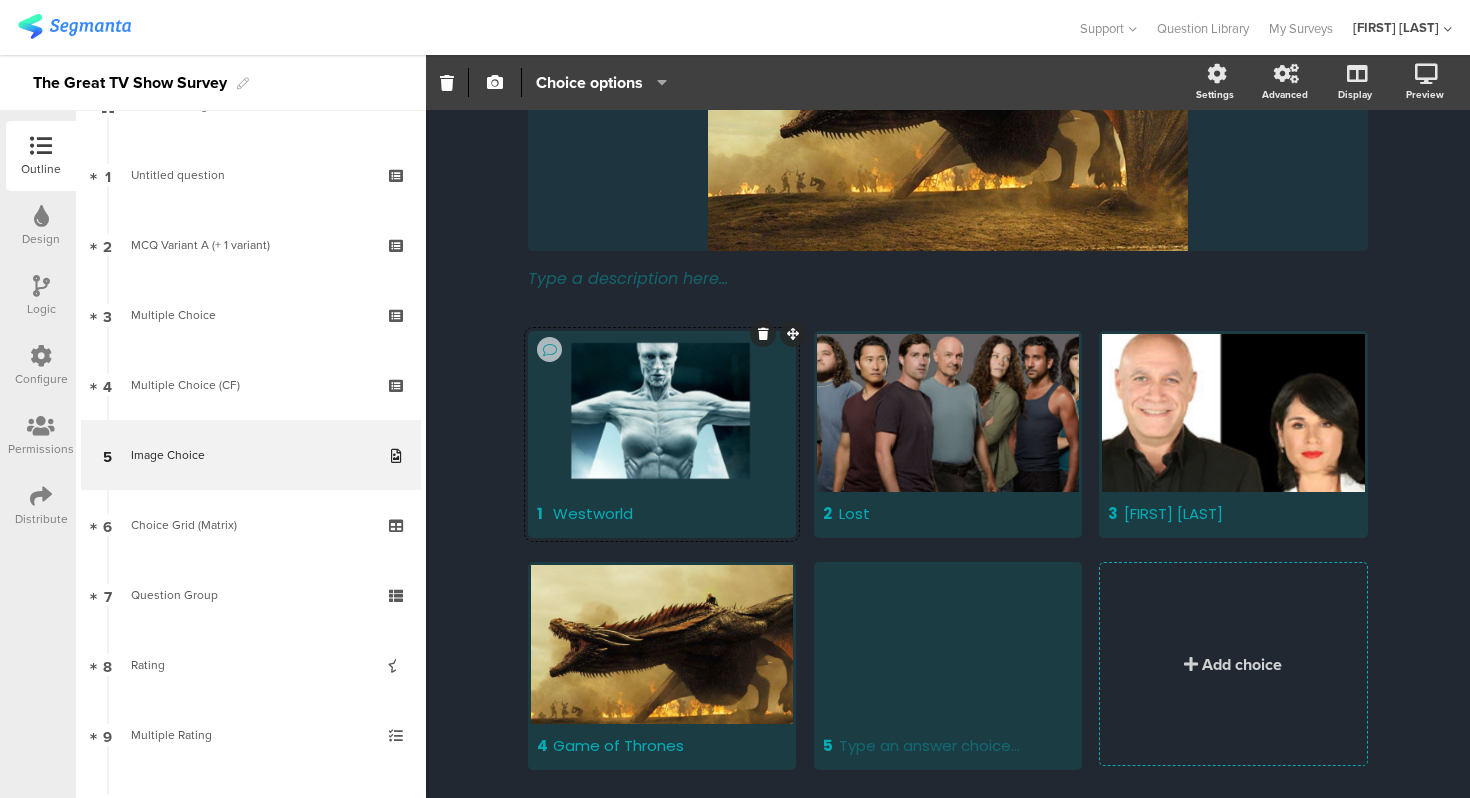 click at bounding box center (662, 413) 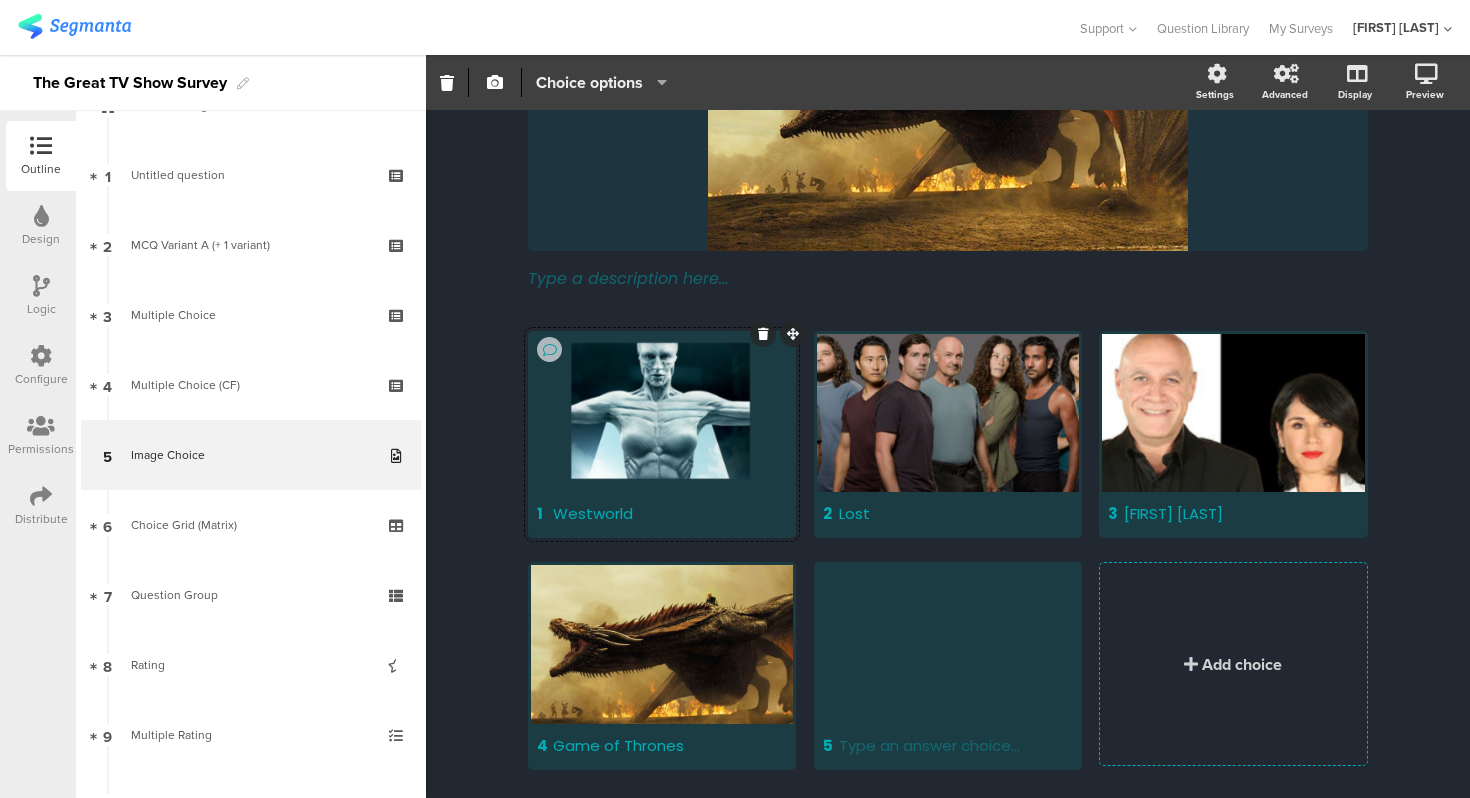click on "Choice options" at bounding box center (589, 82) 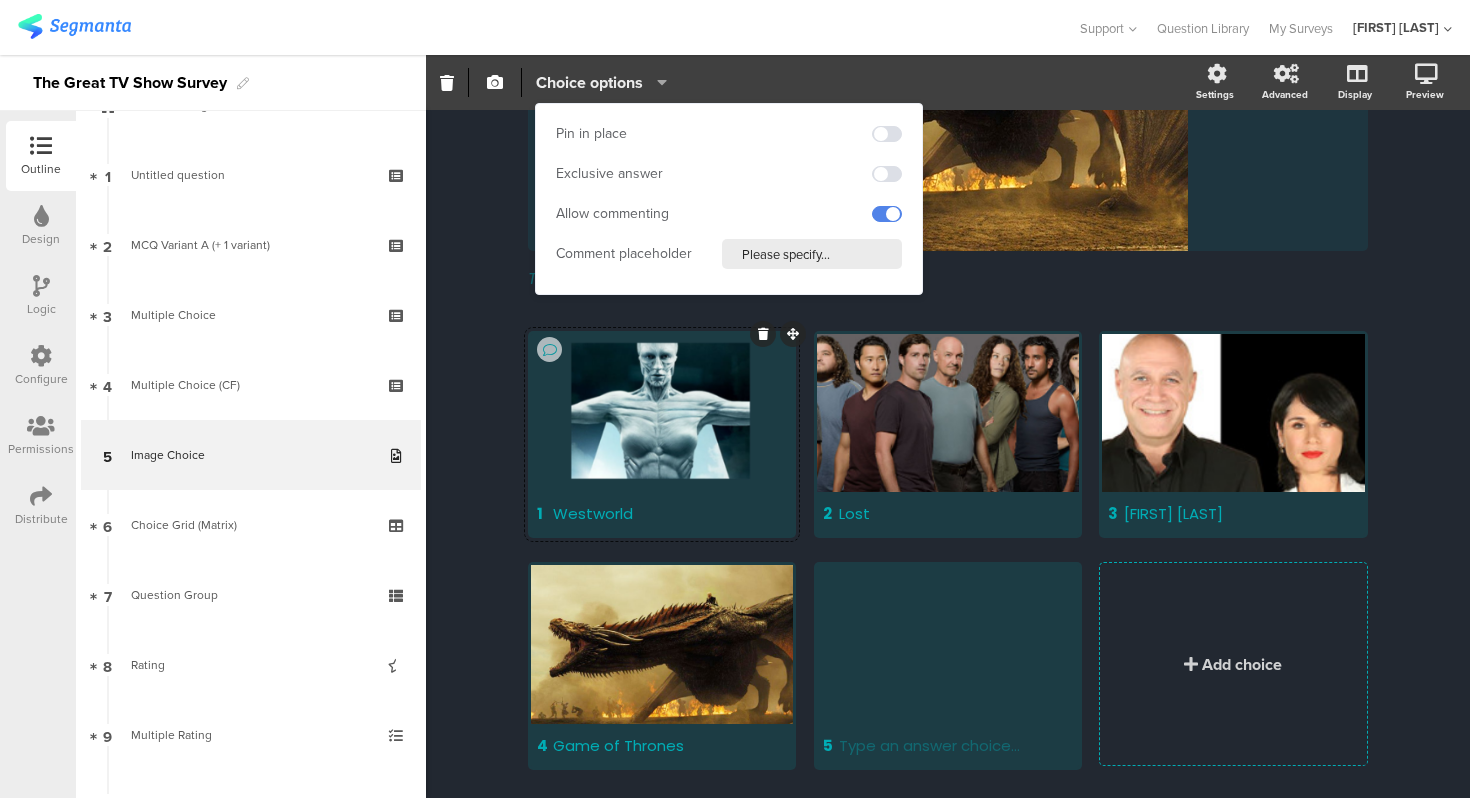 click on "Choice options" at bounding box center (589, 82) 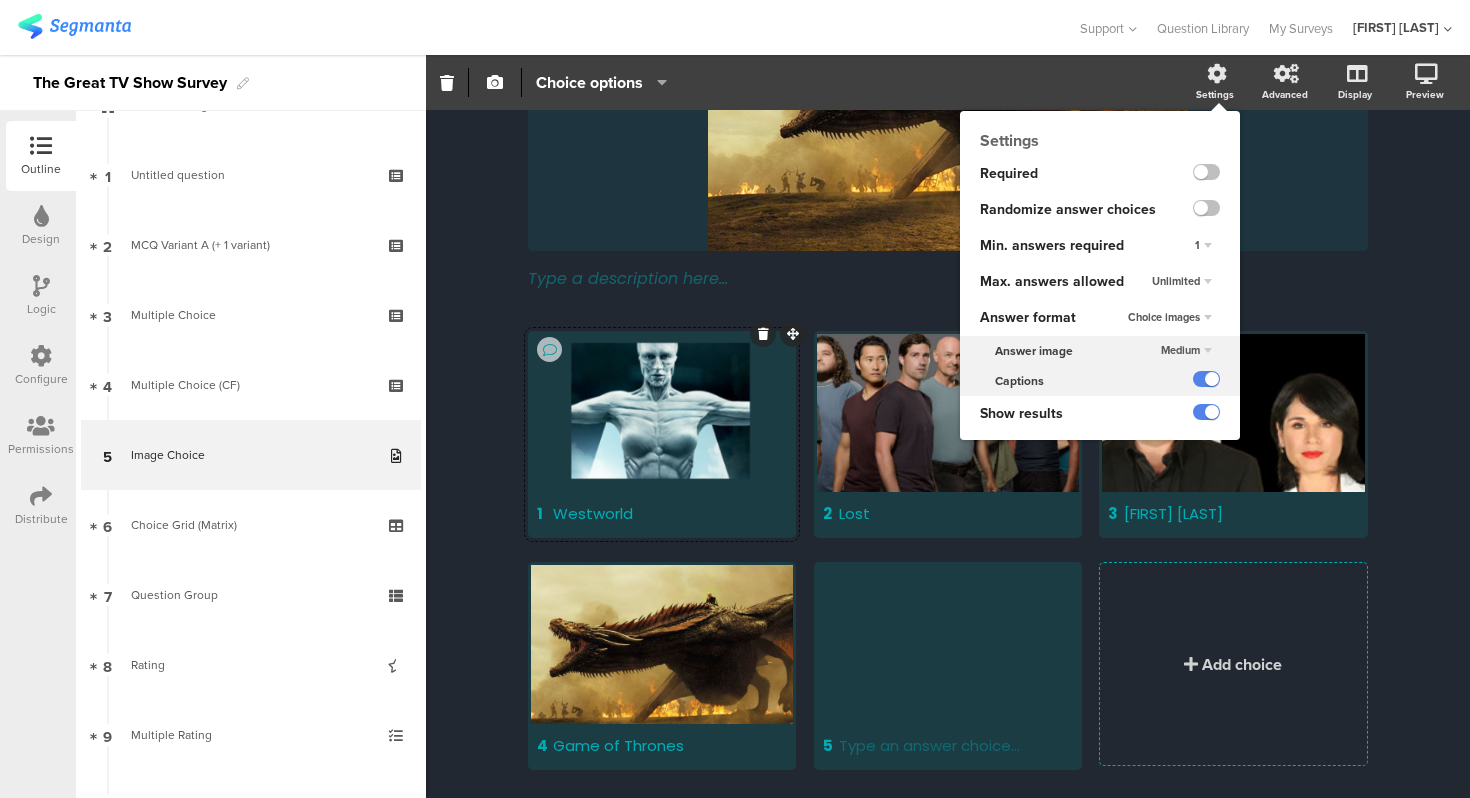 click on "Settings" at bounding box center [1225, 83] 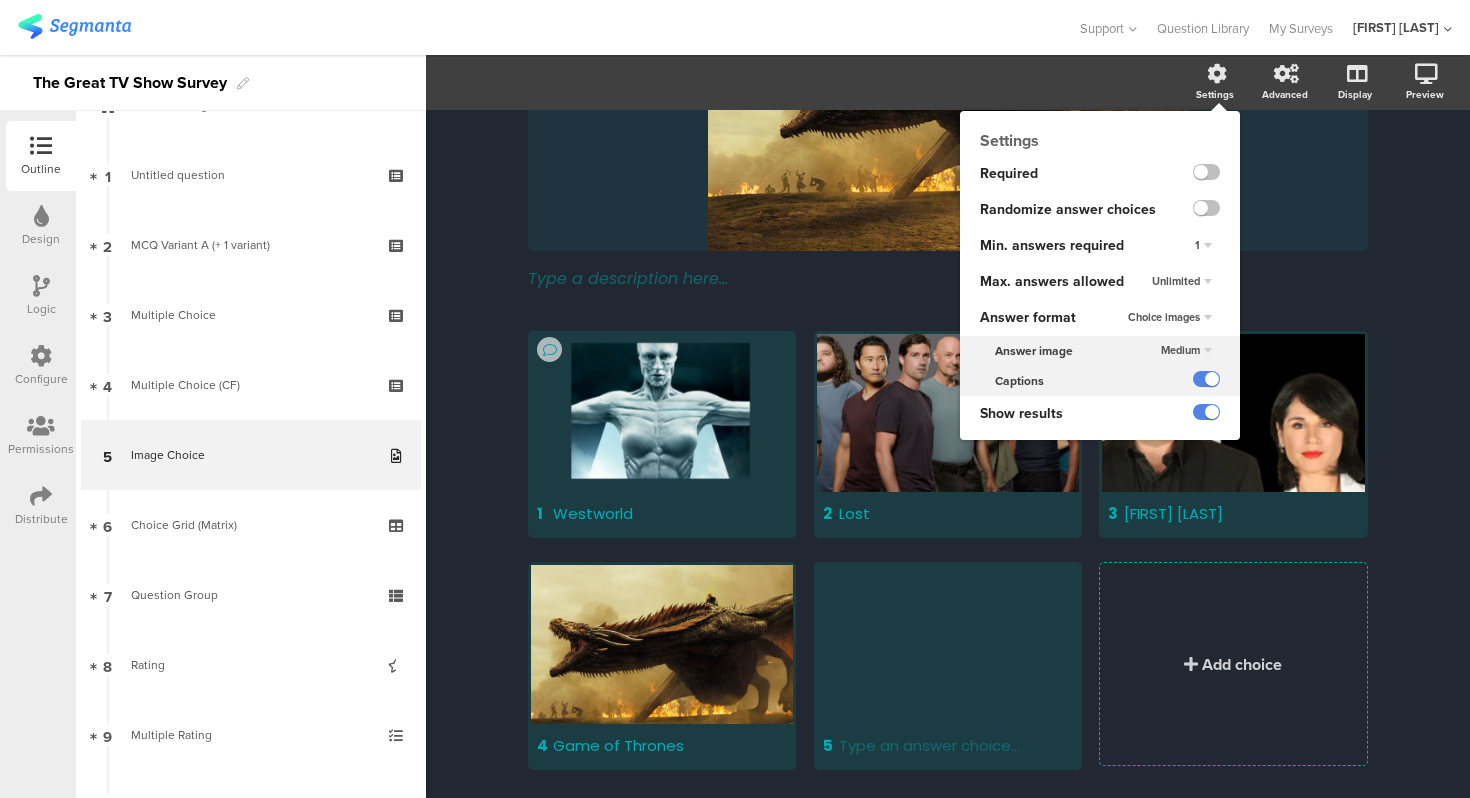 click on "Medium" at bounding box center [0, 0] 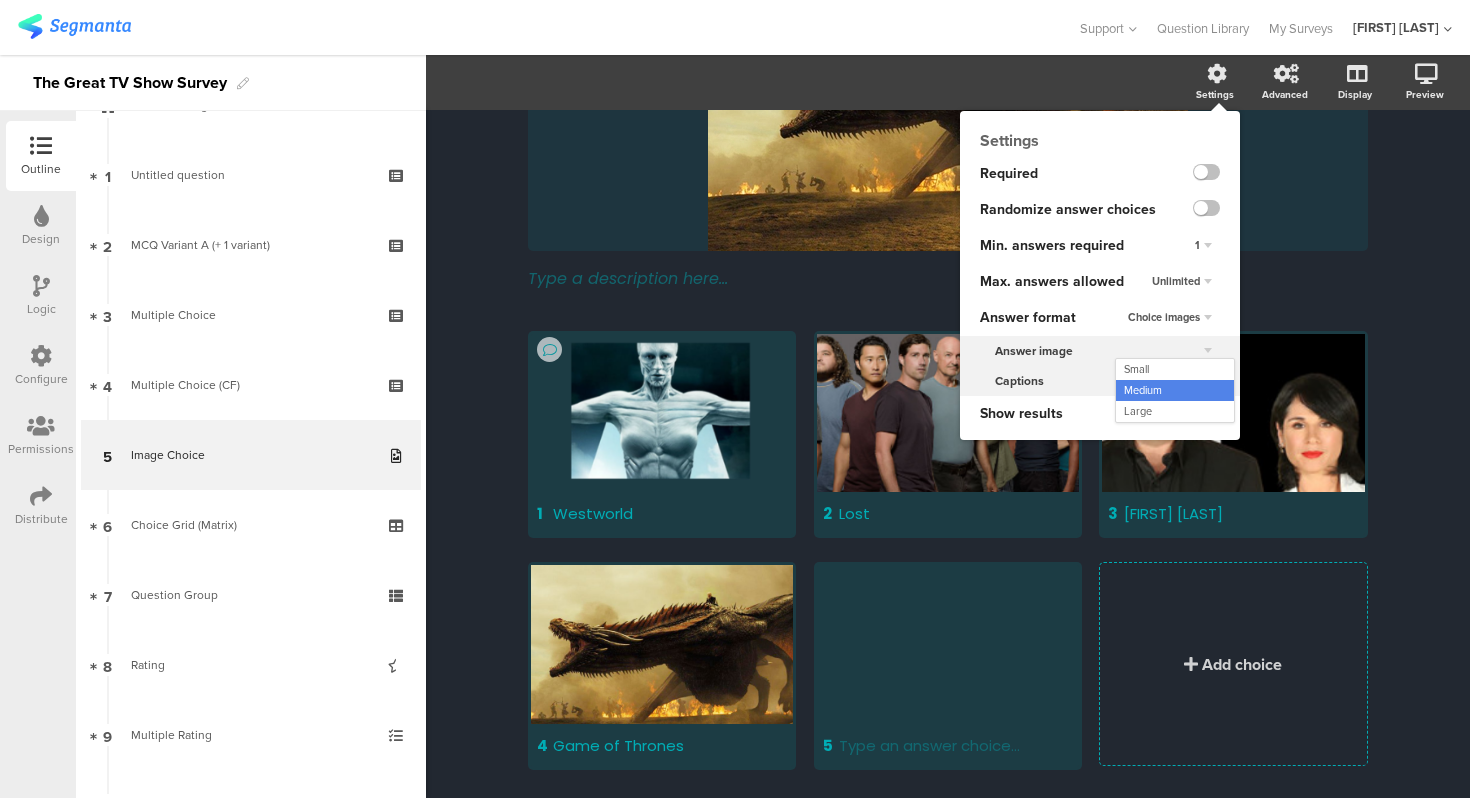 click on "Medium" at bounding box center [1206, 350] 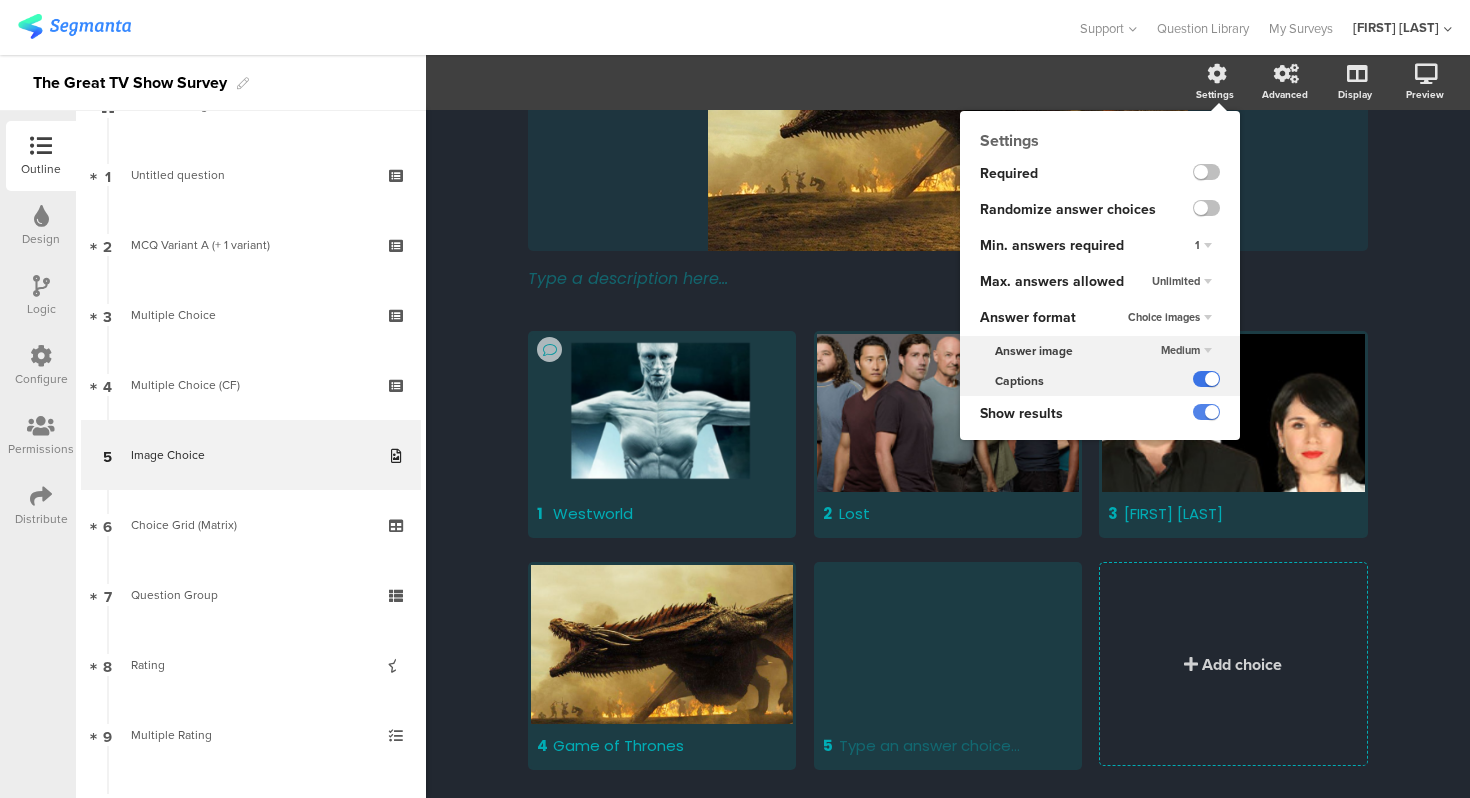 click at bounding box center (1206, 379) 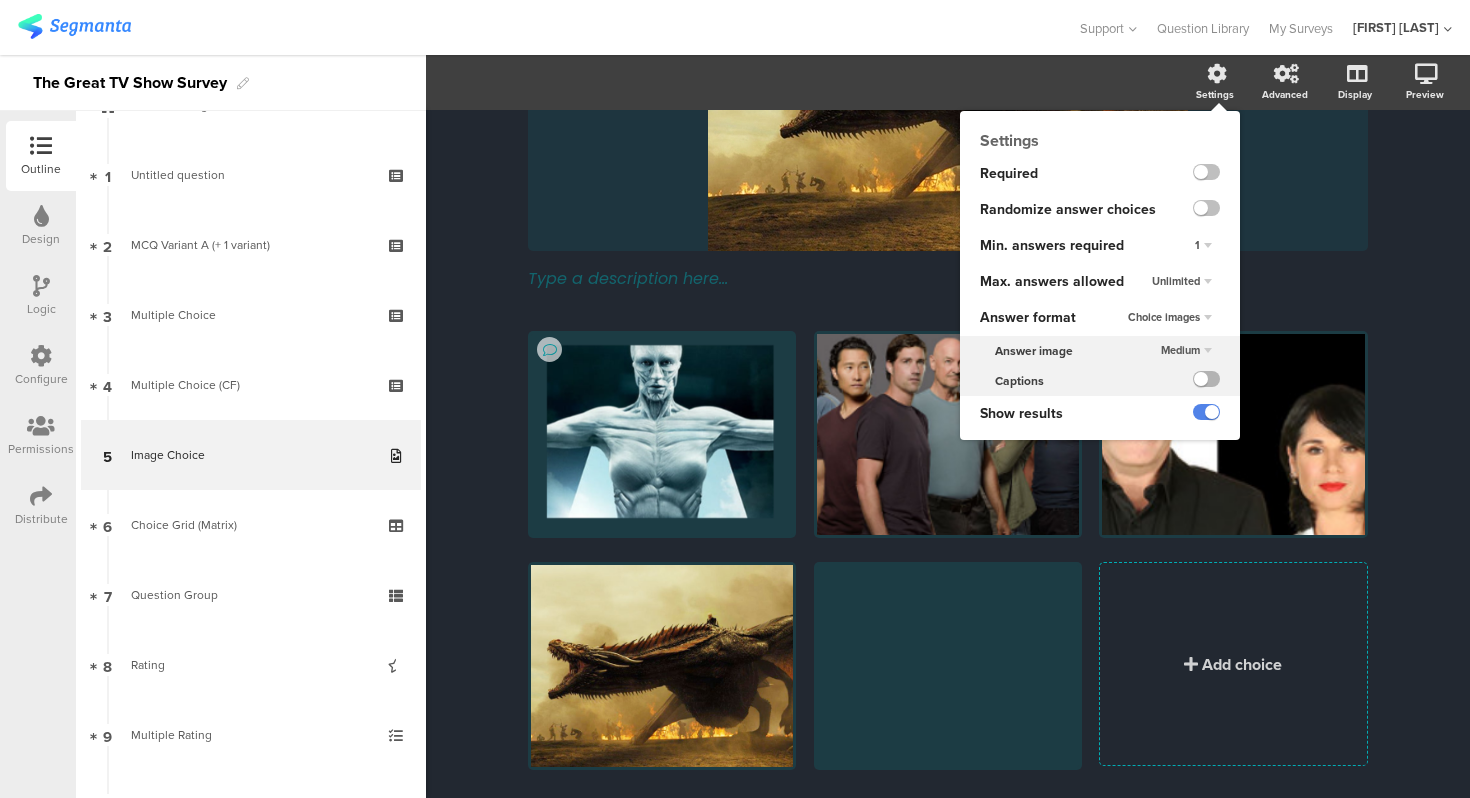 click at bounding box center (1206, 379) 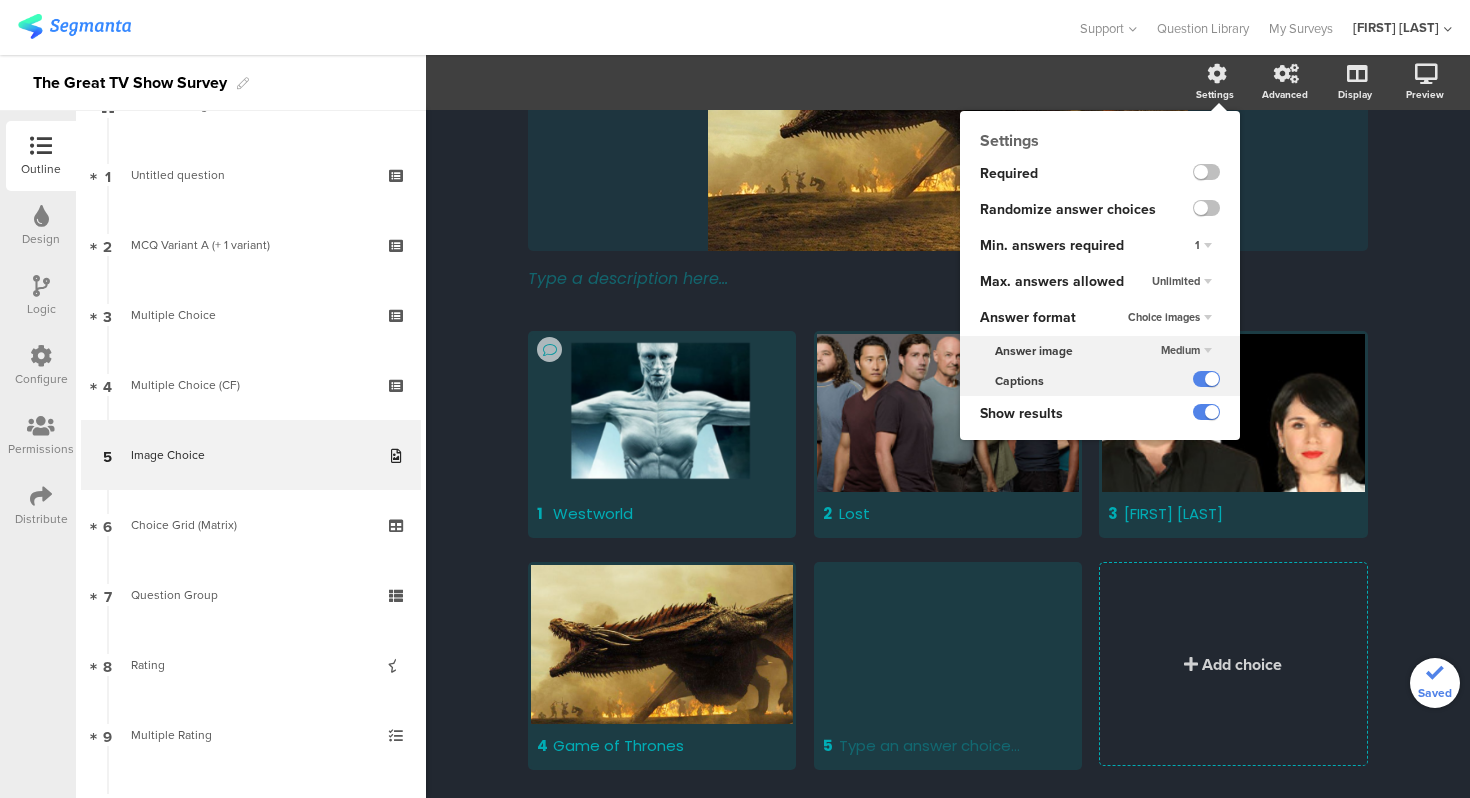 click on "Settings" at bounding box center [1225, 83] 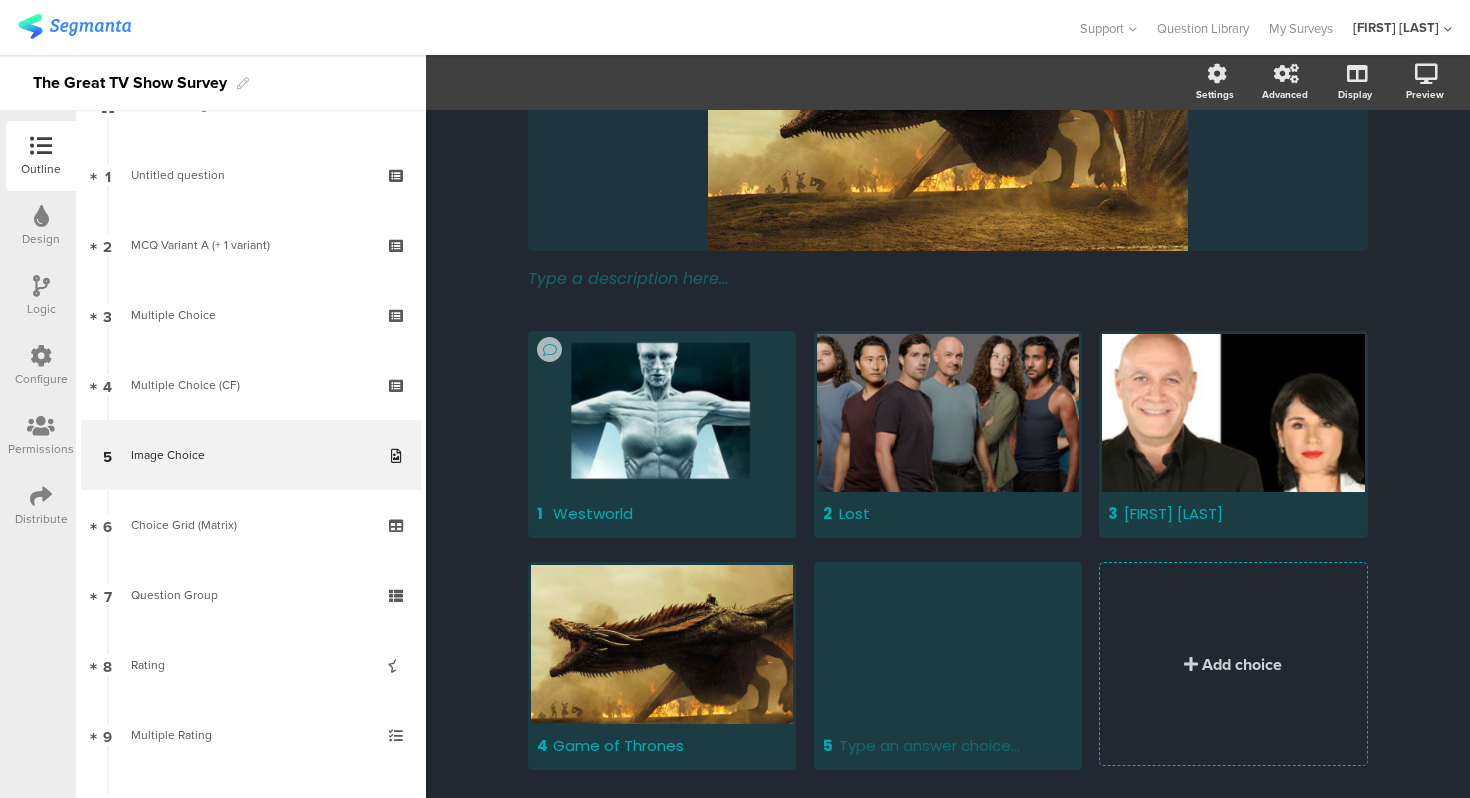 click on "Settings
Advanced
Display
Preview" at bounding box center (948, 82) 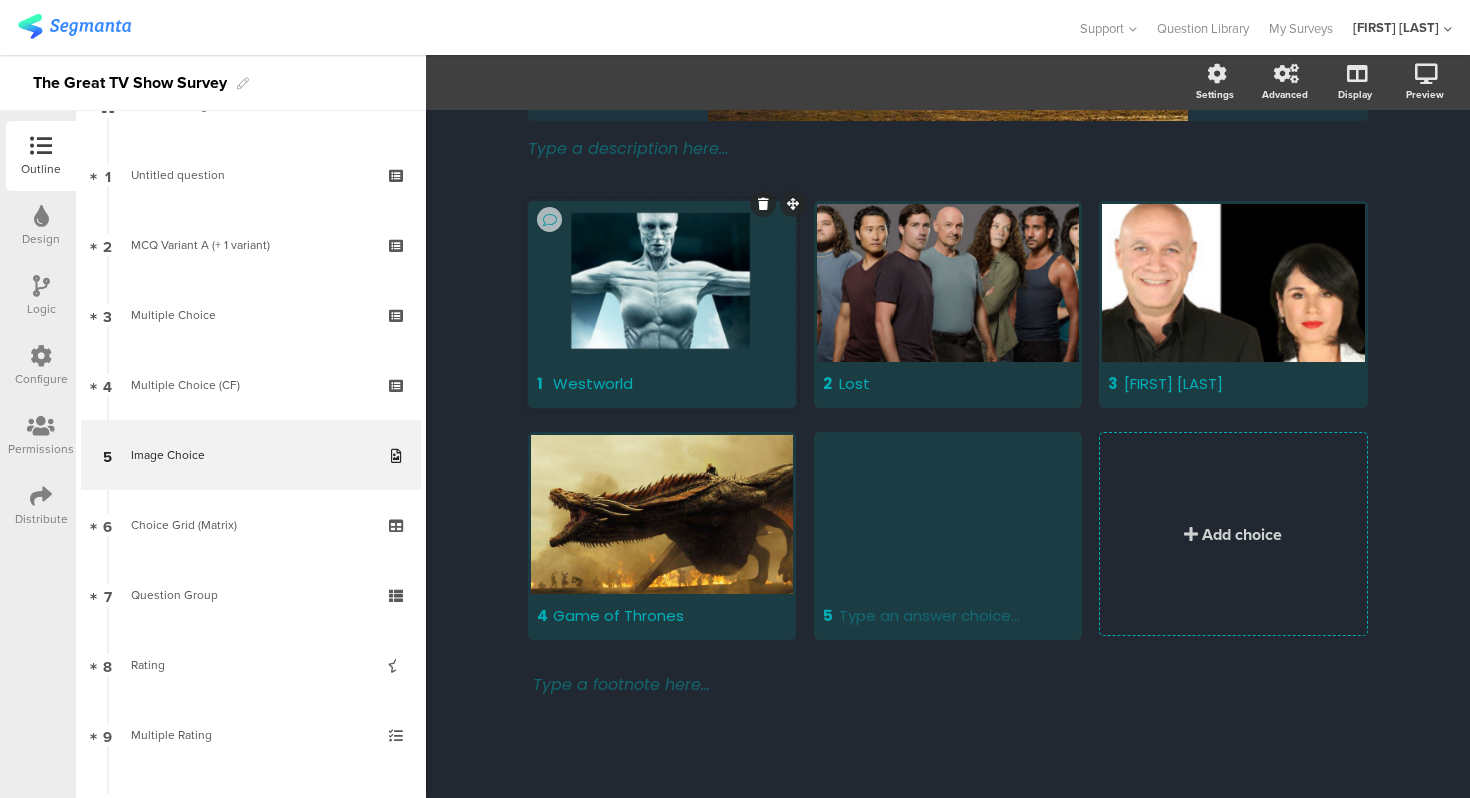 scroll, scrollTop: 422, scrollLeft: 0, axis: vertical 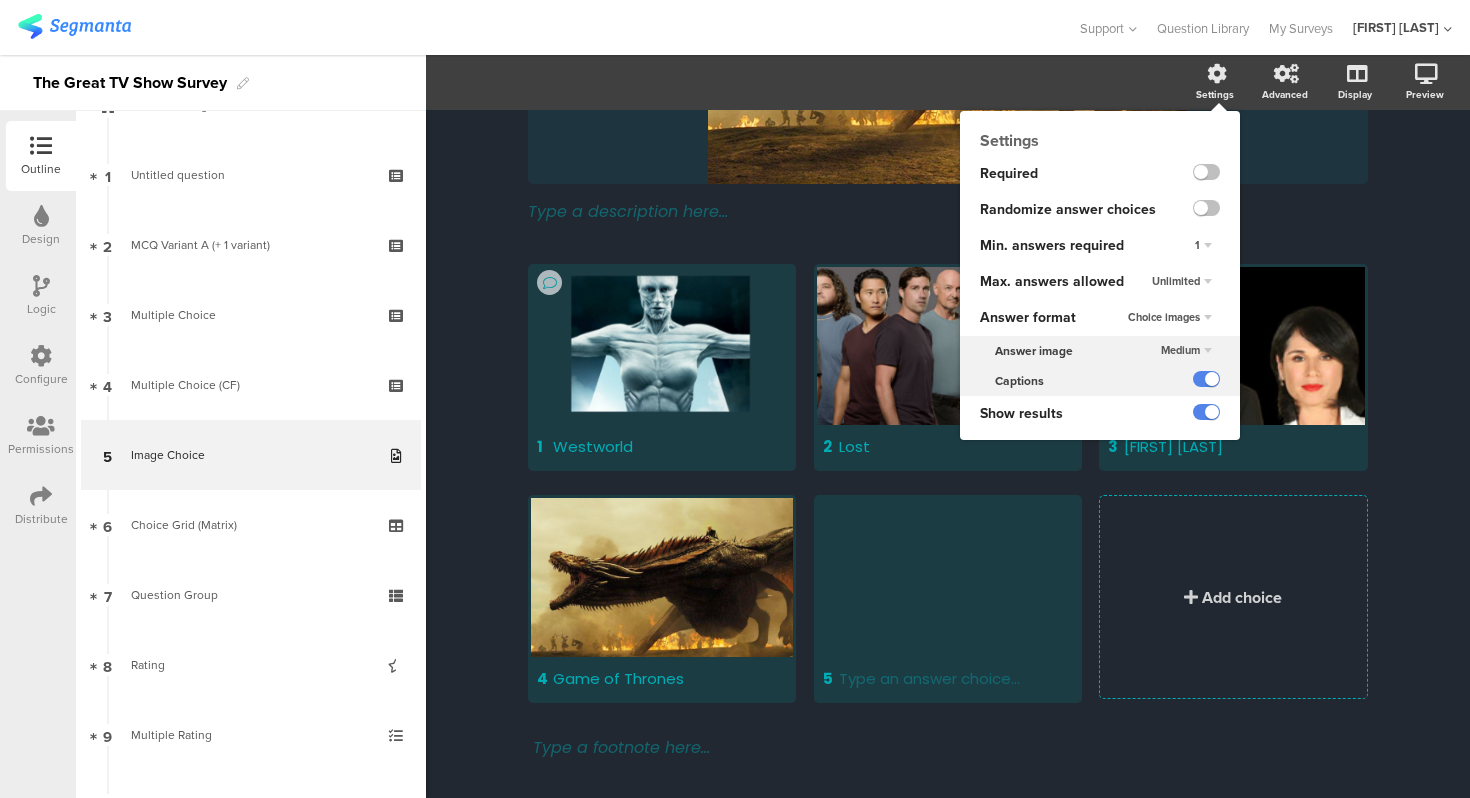 click on "Medium" at bounding box center [0, 0] 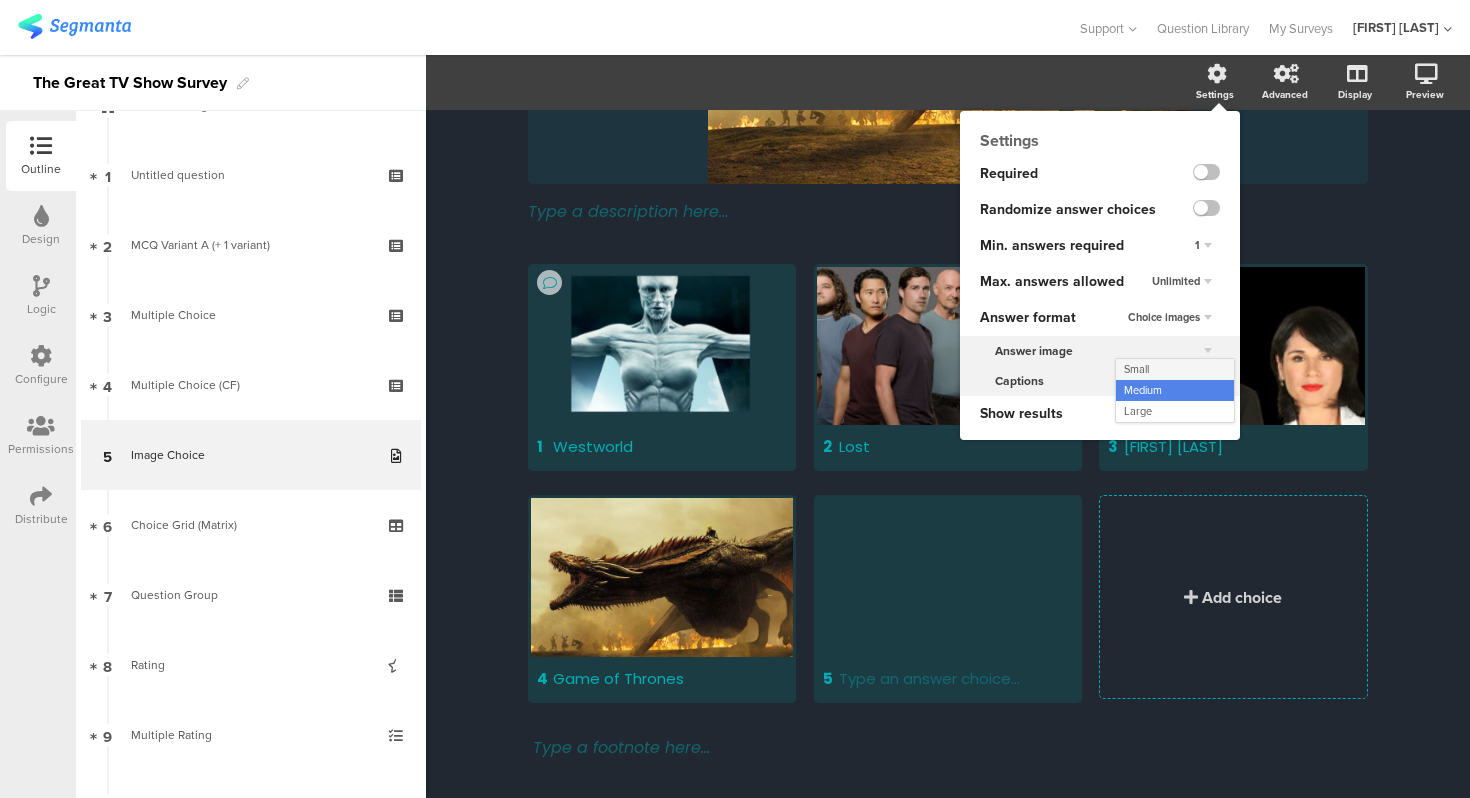 click on "Small" at bounding box center [1175, 369] 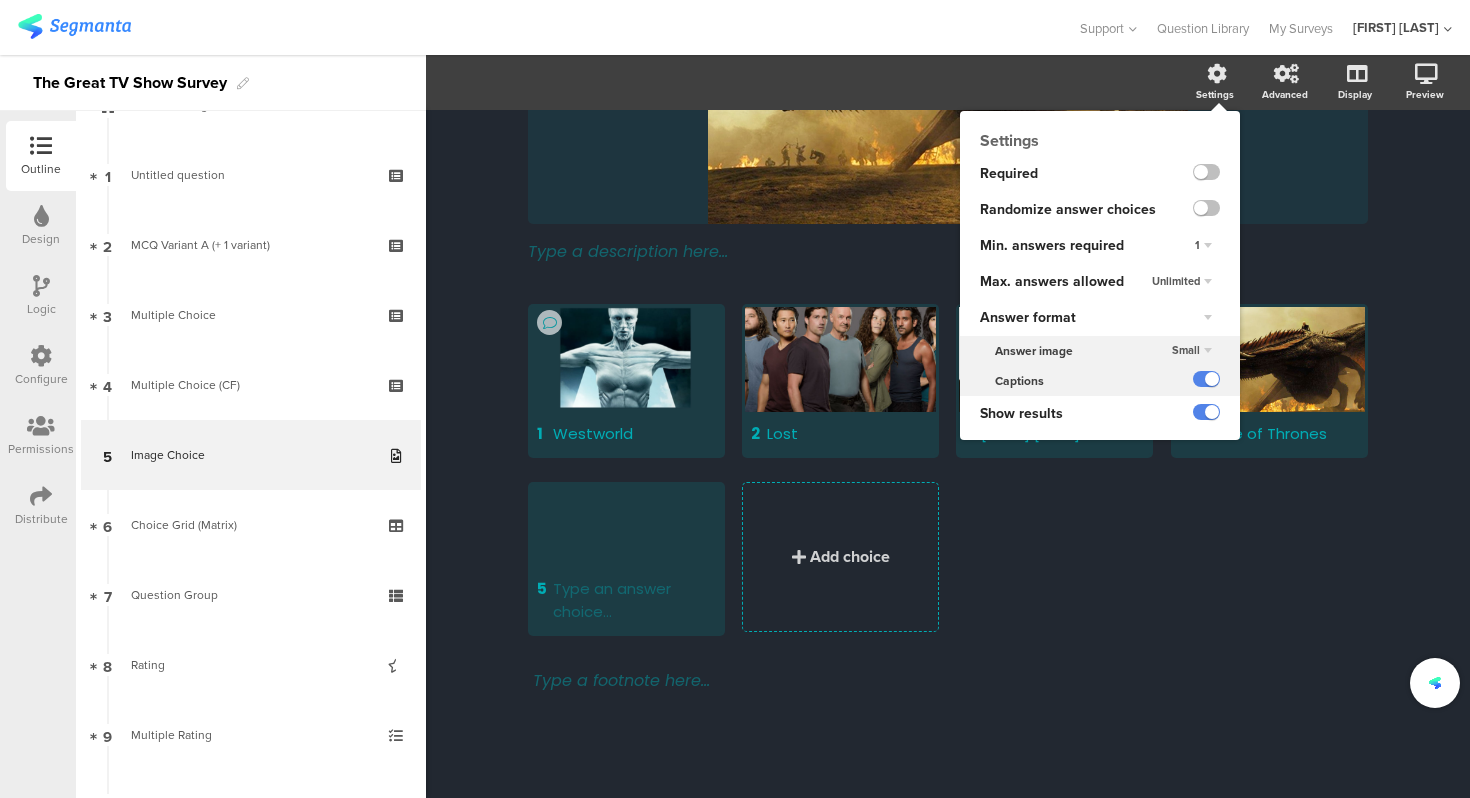scroll, scrollTop: 378, scrollLeft: 0, axis: vertical 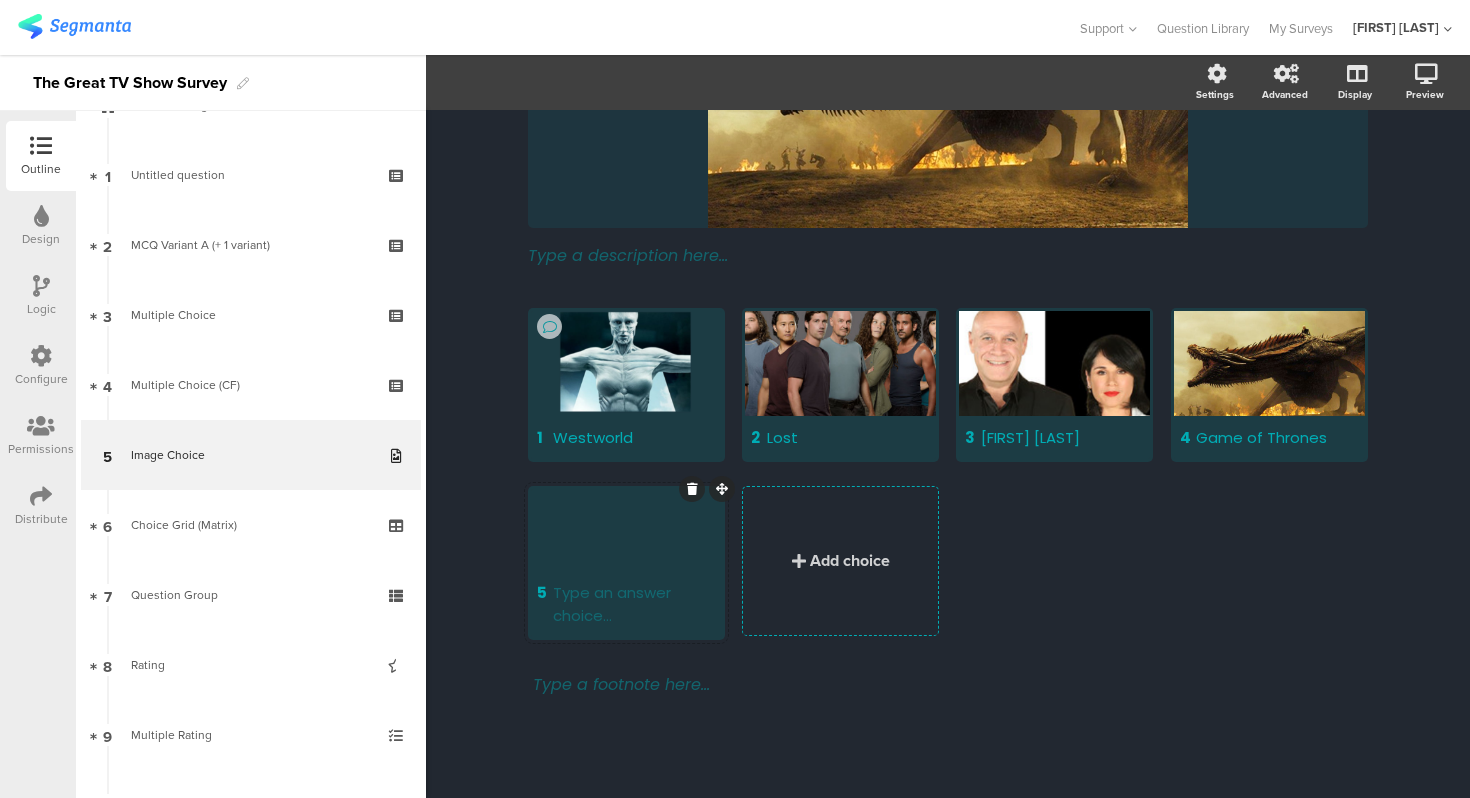 click on "Type an answer choice..." at bounding box center (634, 604) 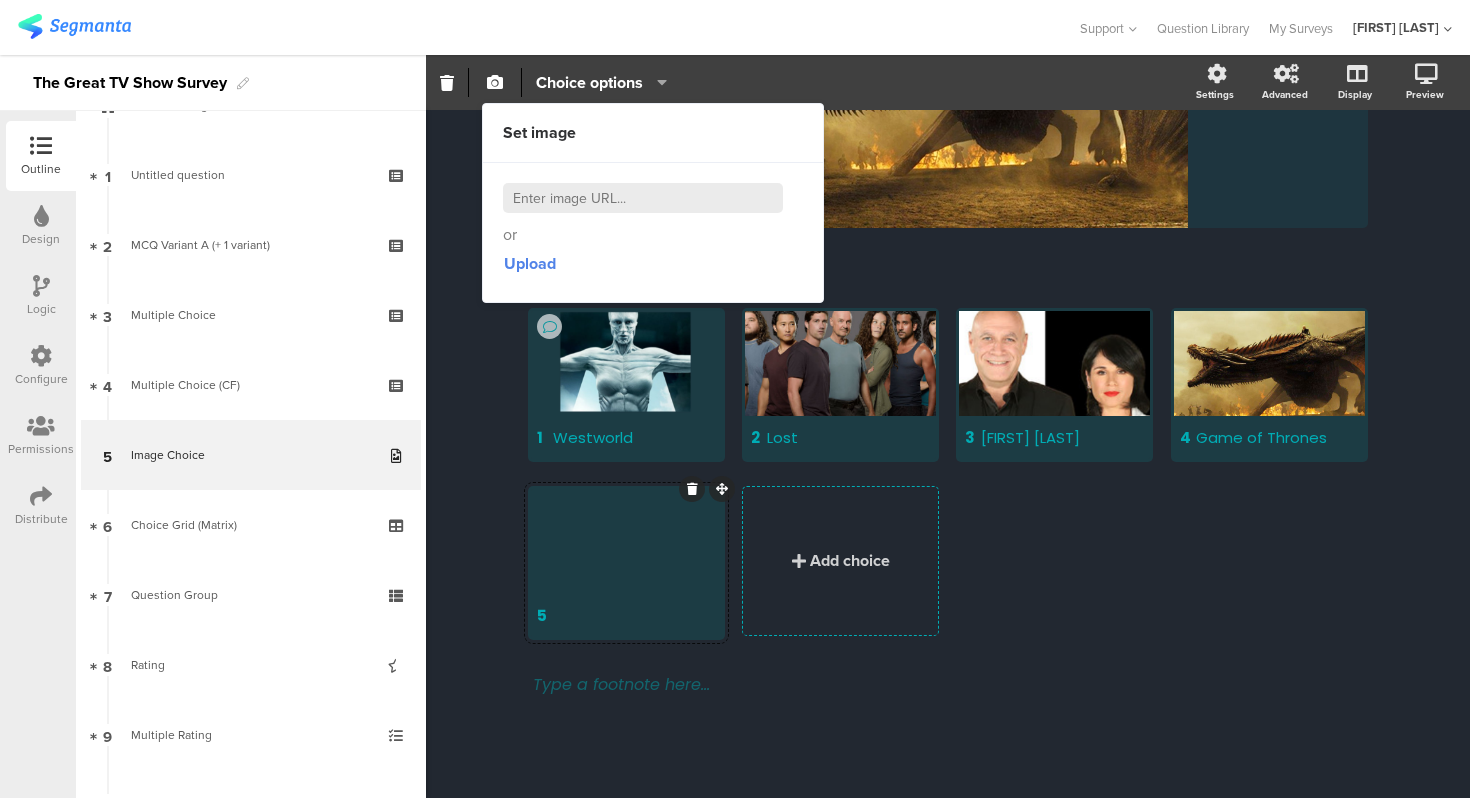 click on "Progress
5/19
Image Choice
Image Choice
Description
Description
/
Type a description here..." at bounding box center [948, 267] 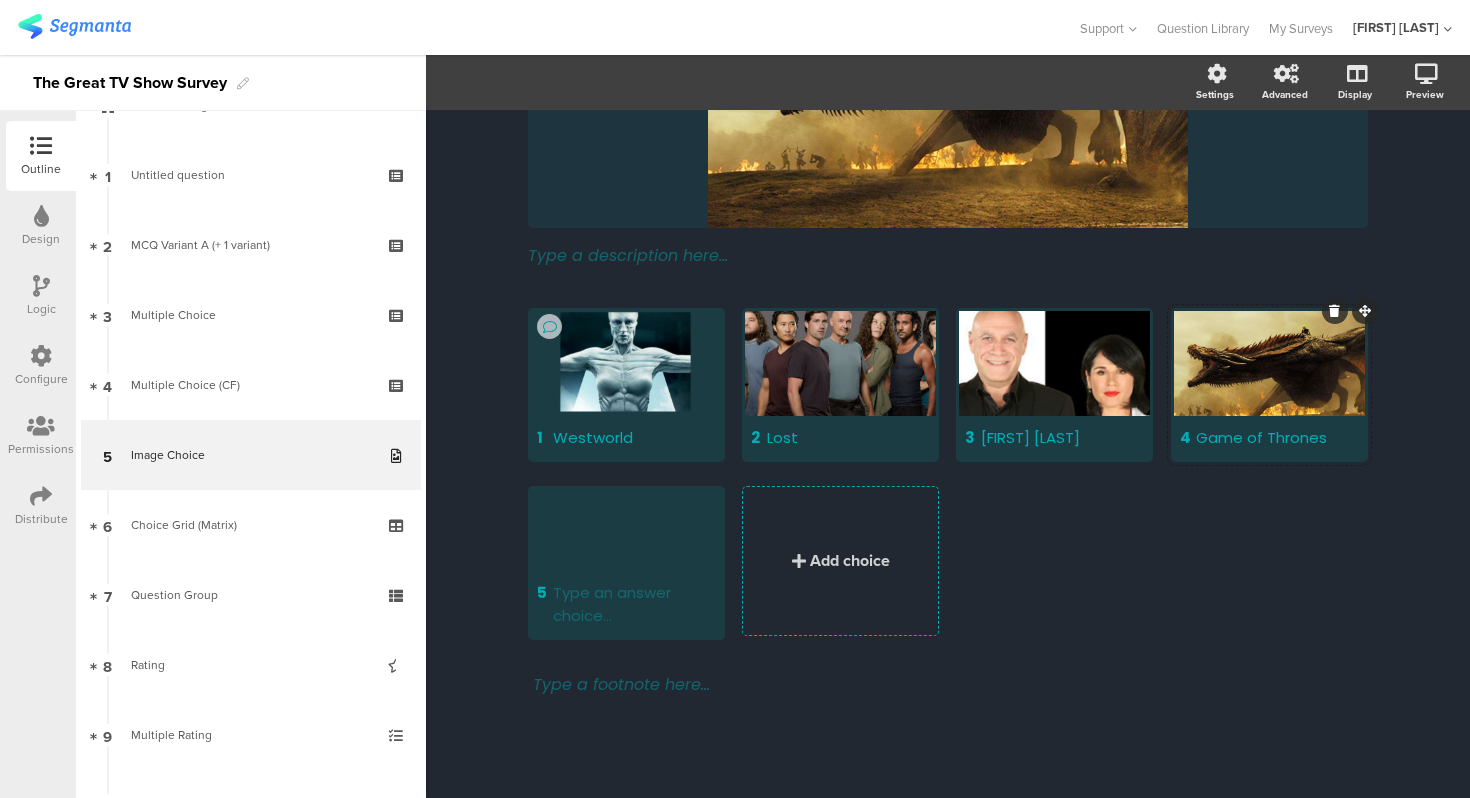 click on "Game of Thrones" at bounding box center [634, 437] 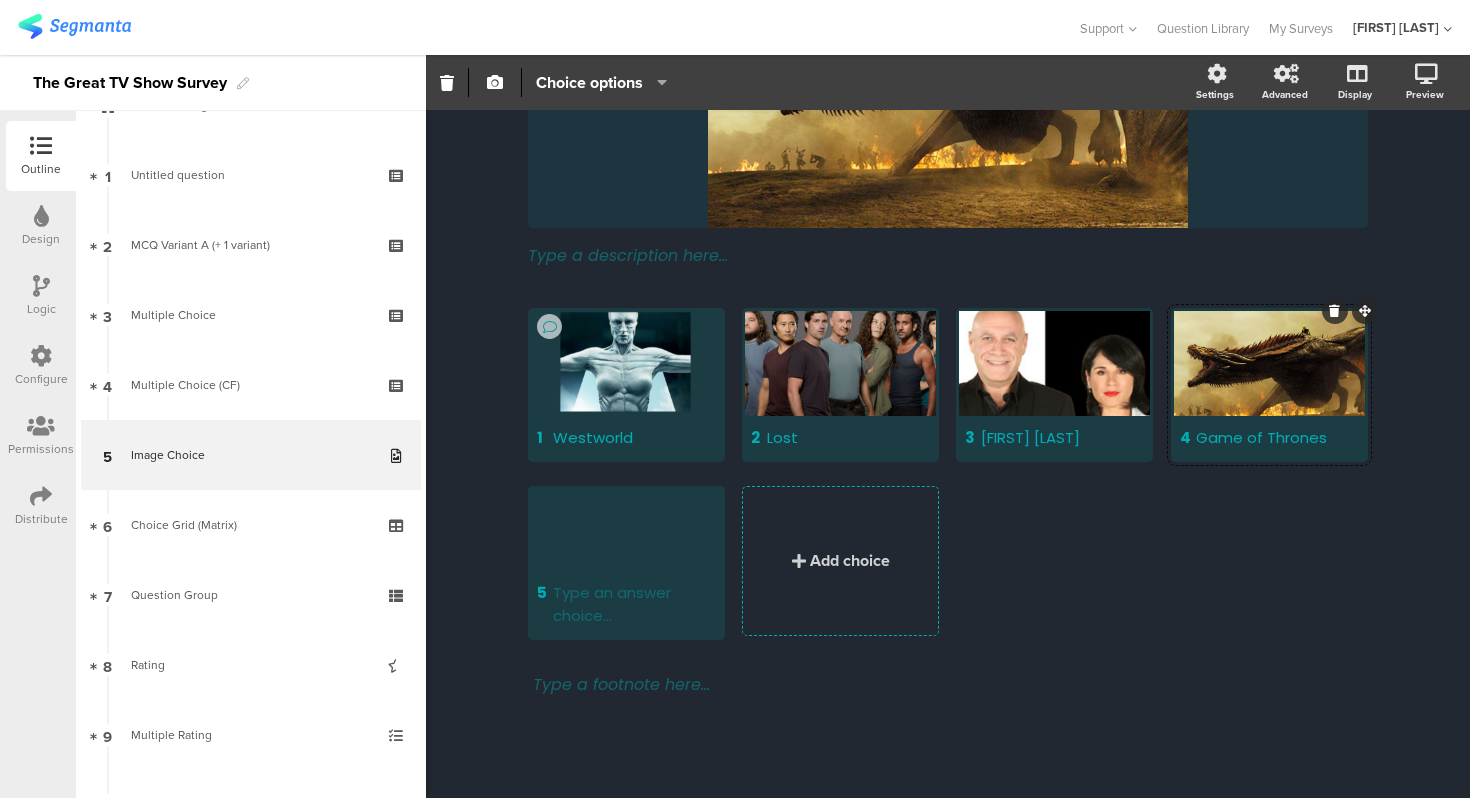 click on "Game of Thrones" at bounding box center (1277, 437) 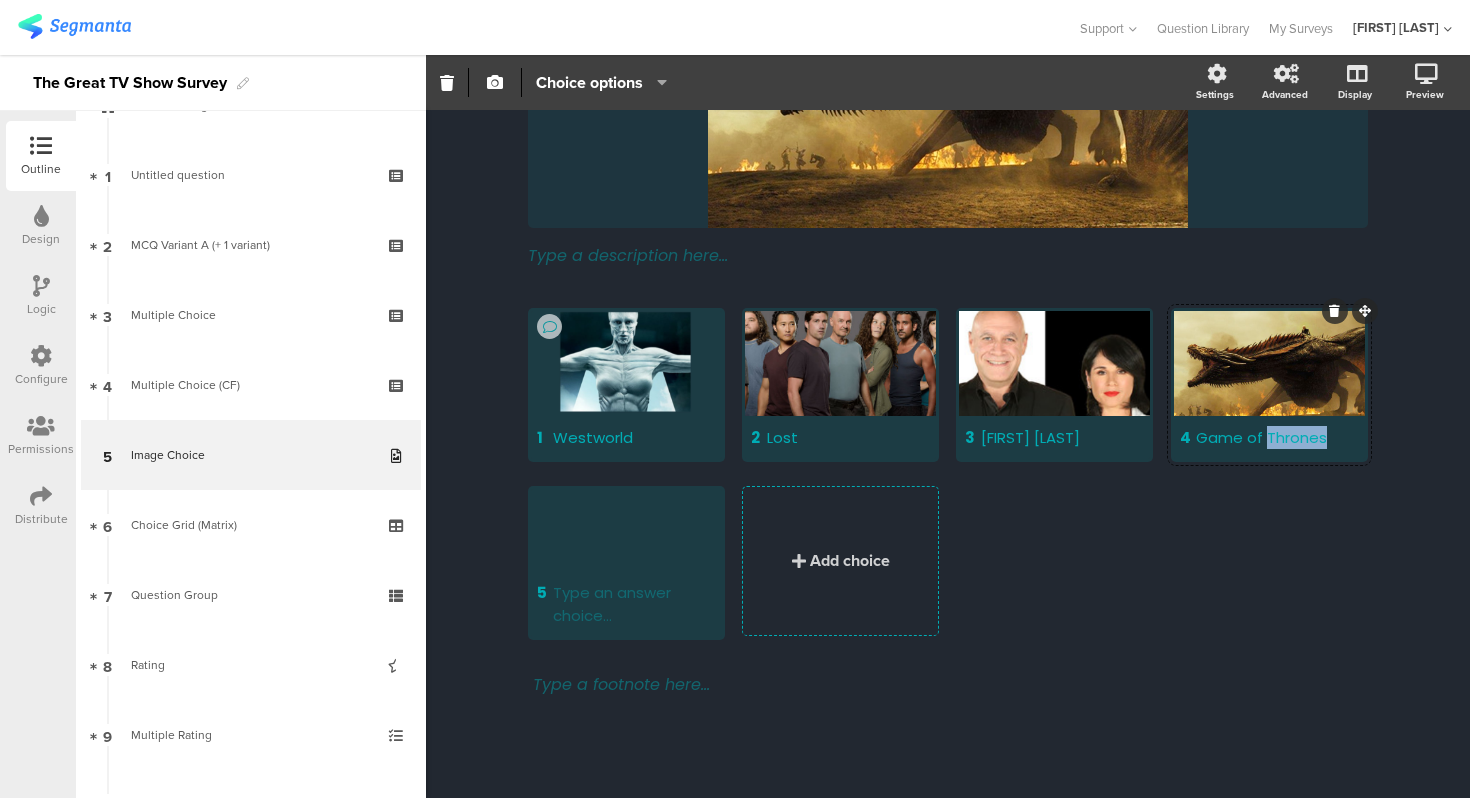 click on "Game of Thrones" at bounding box center [1277, 437] 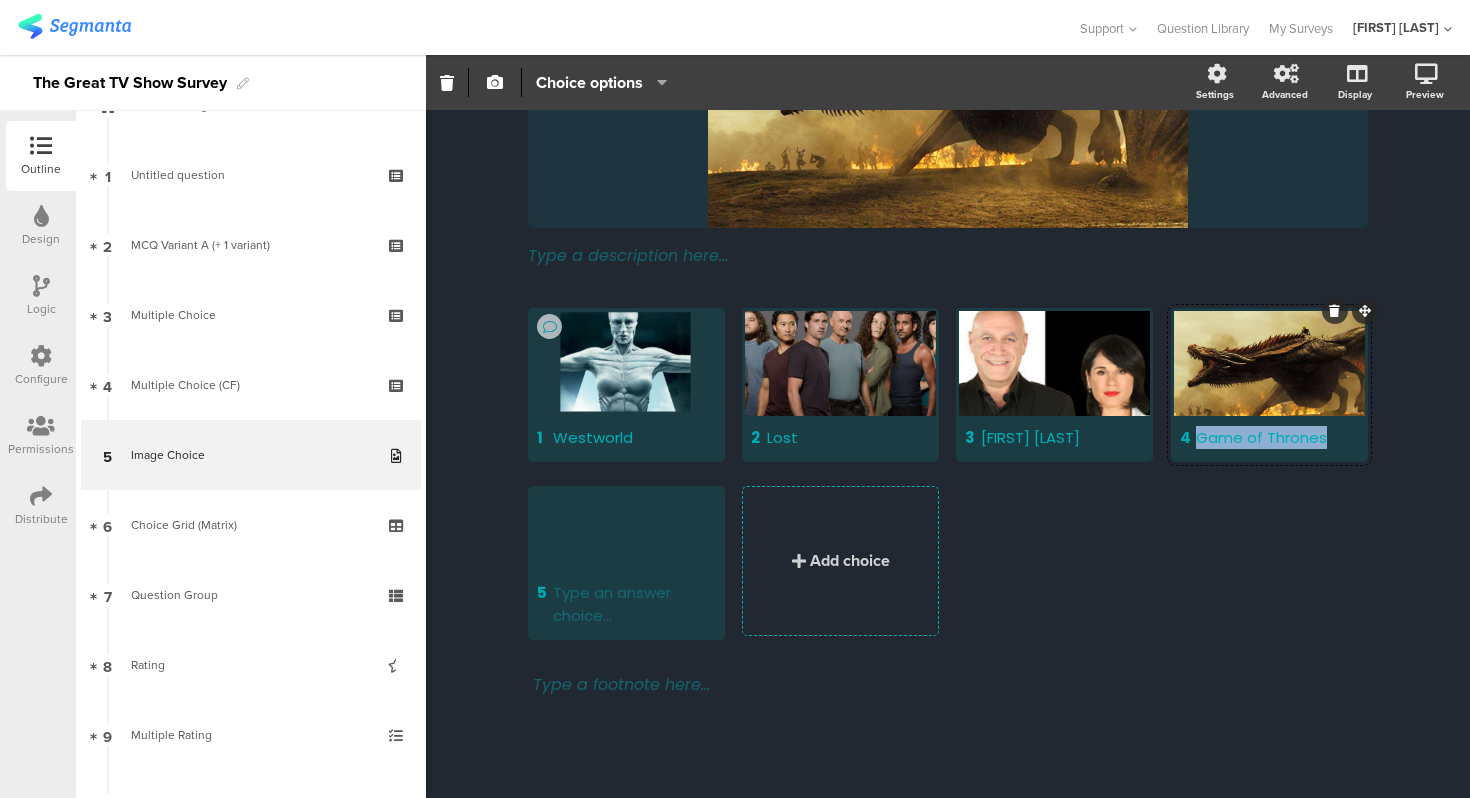 copy on "Game of Thrones" 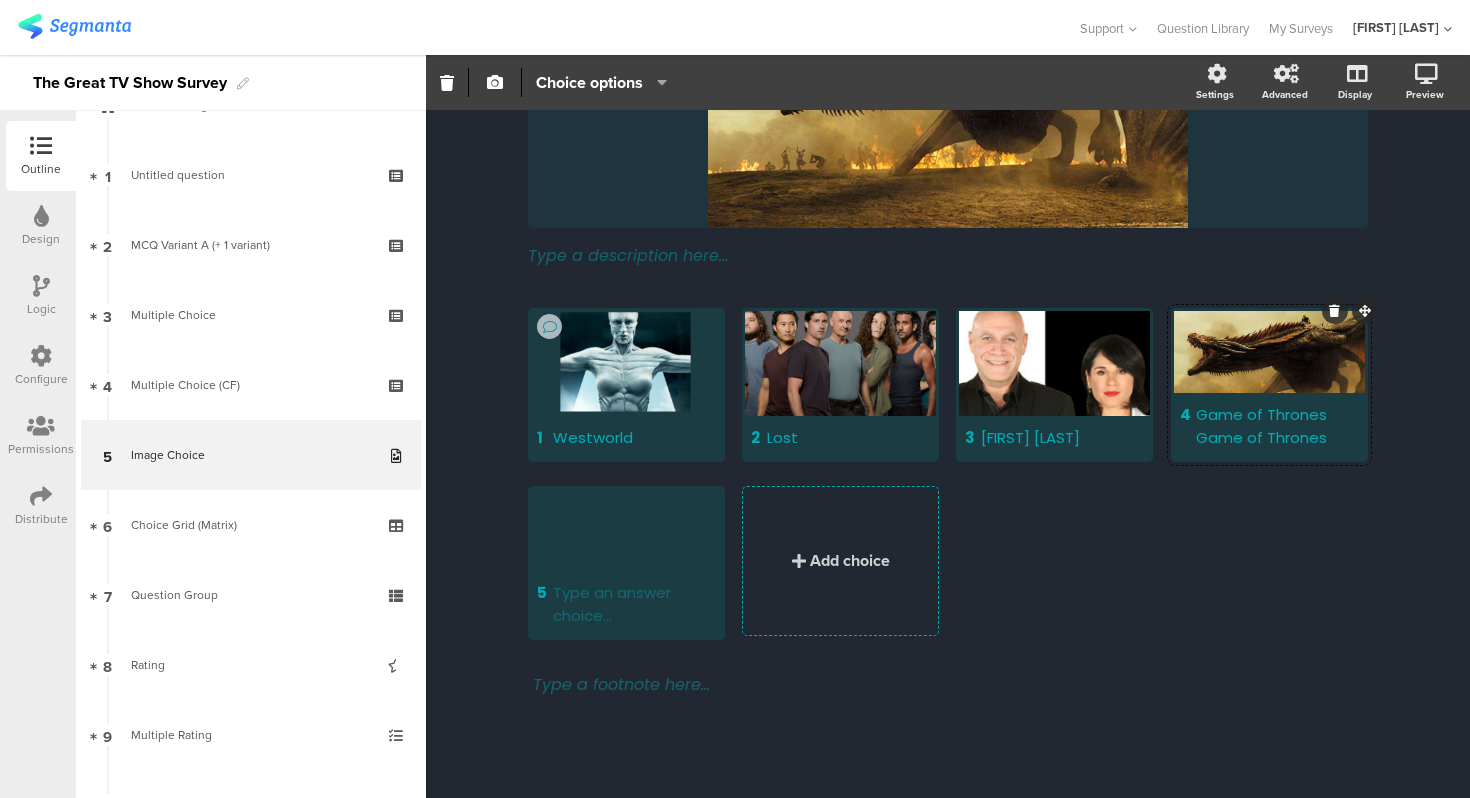 scroll, scrollTop: 355, scrollLeft: 0, axis: vertical 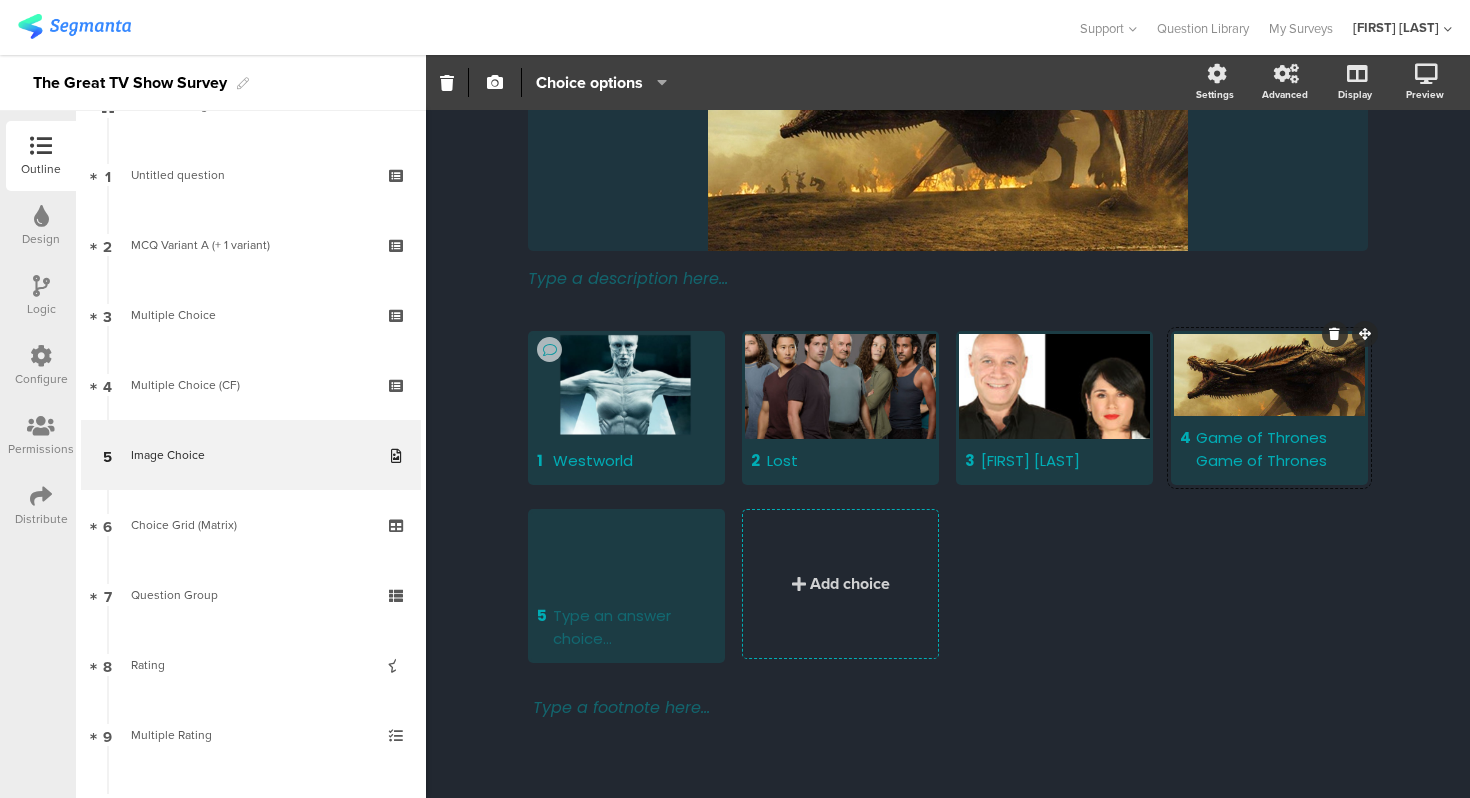 click on "Game of Thrones Game of Thrones" at bounding box center (1277, 449) 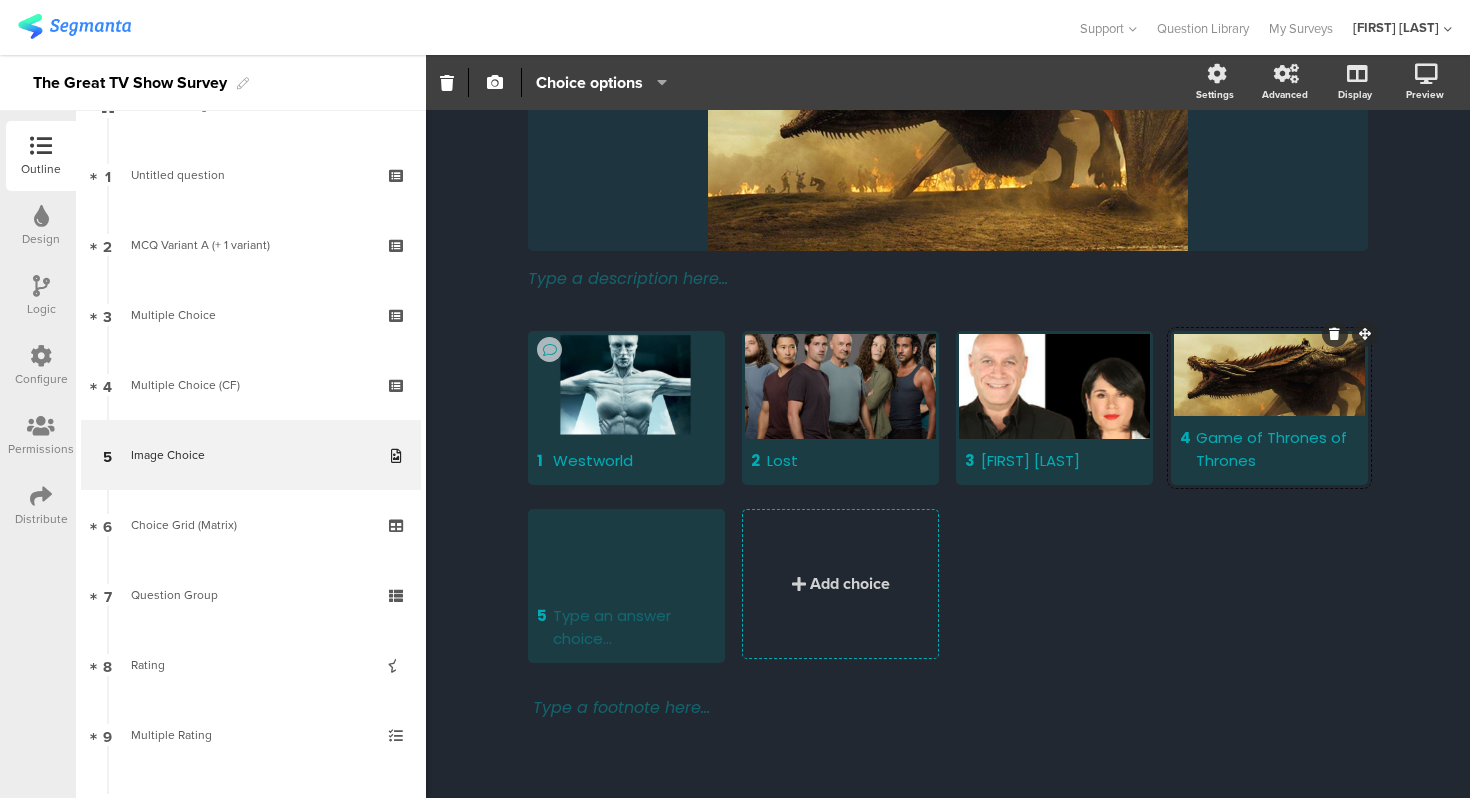 click on "Progress
5/19
Image Choice
Image Choice
Description
Description
/
Type a description here..." at bounding box center (948, 290) 